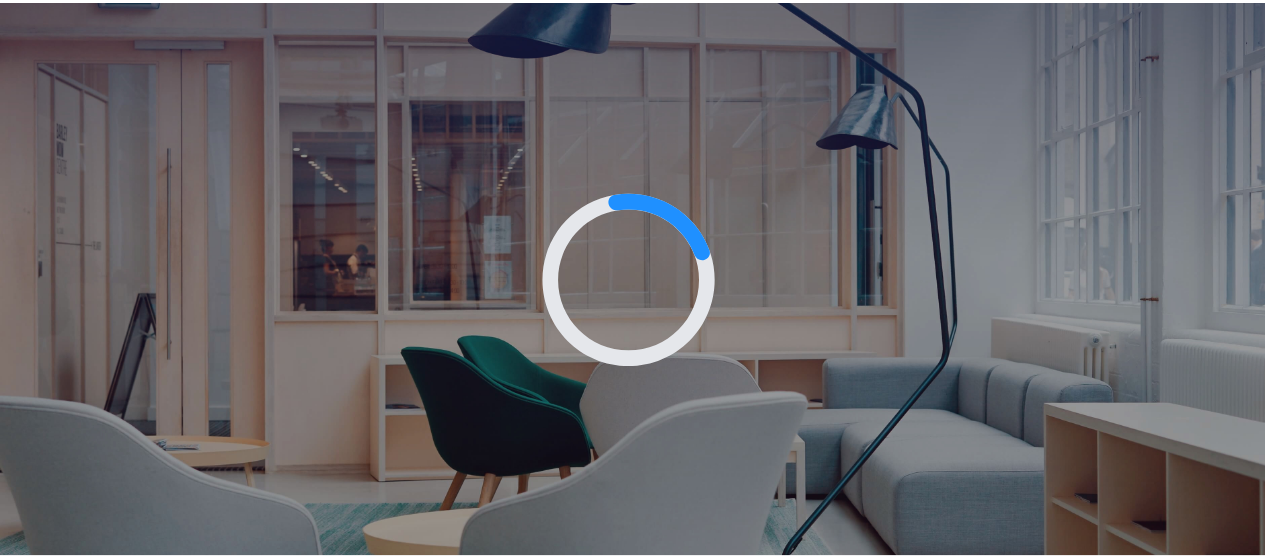 scroll, scrollTop: 0, scrollLeft: 0, axis: both 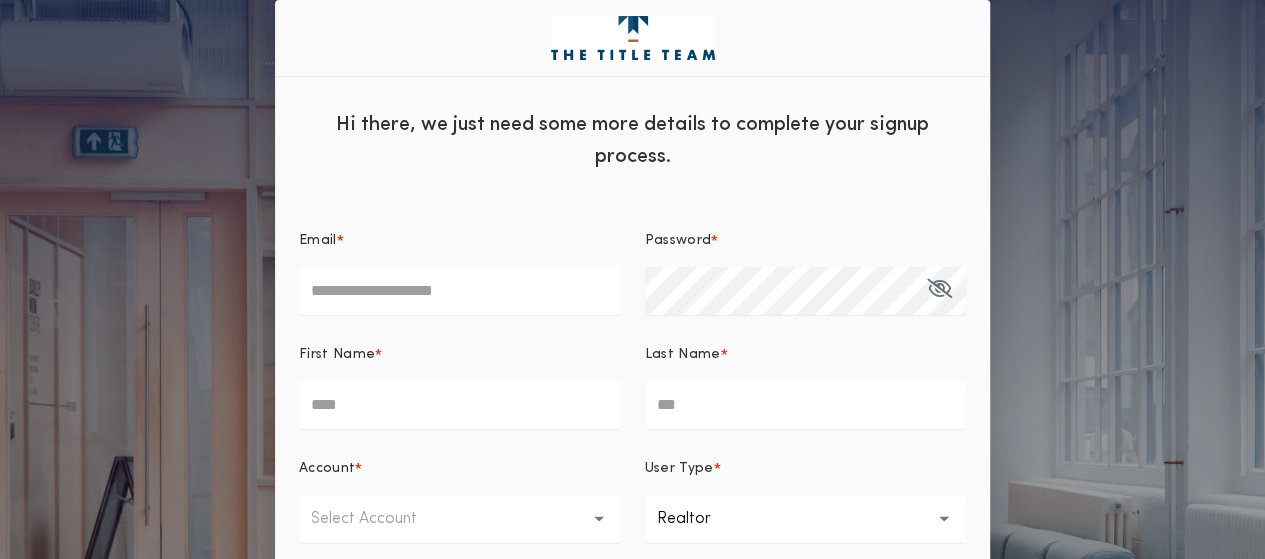 click on "Email *" at bounding box center (460, 291) 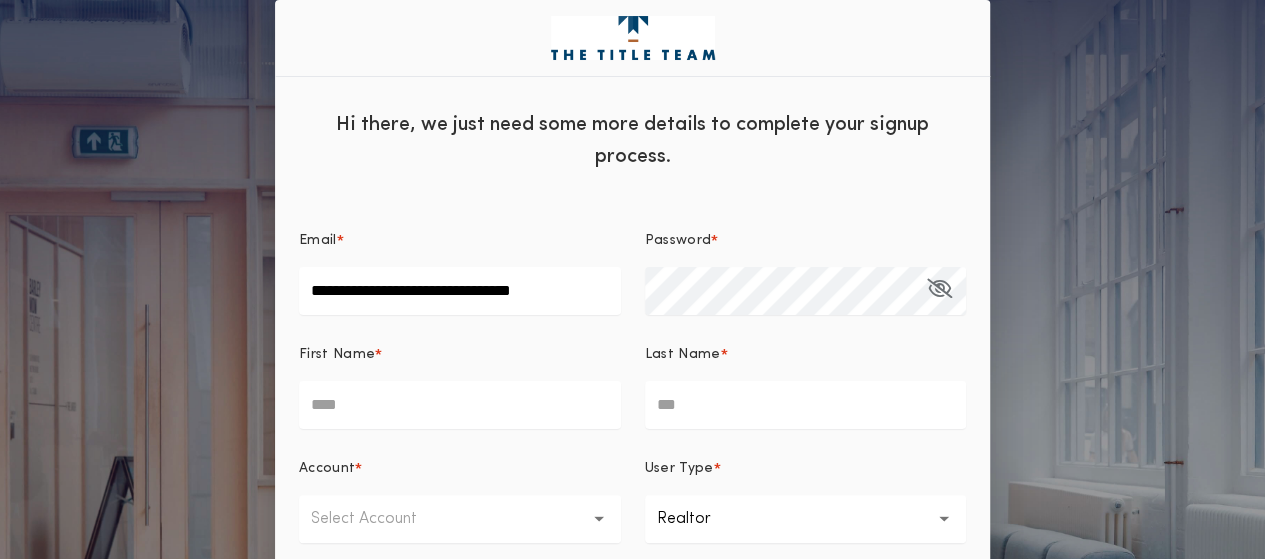 type on "*******" 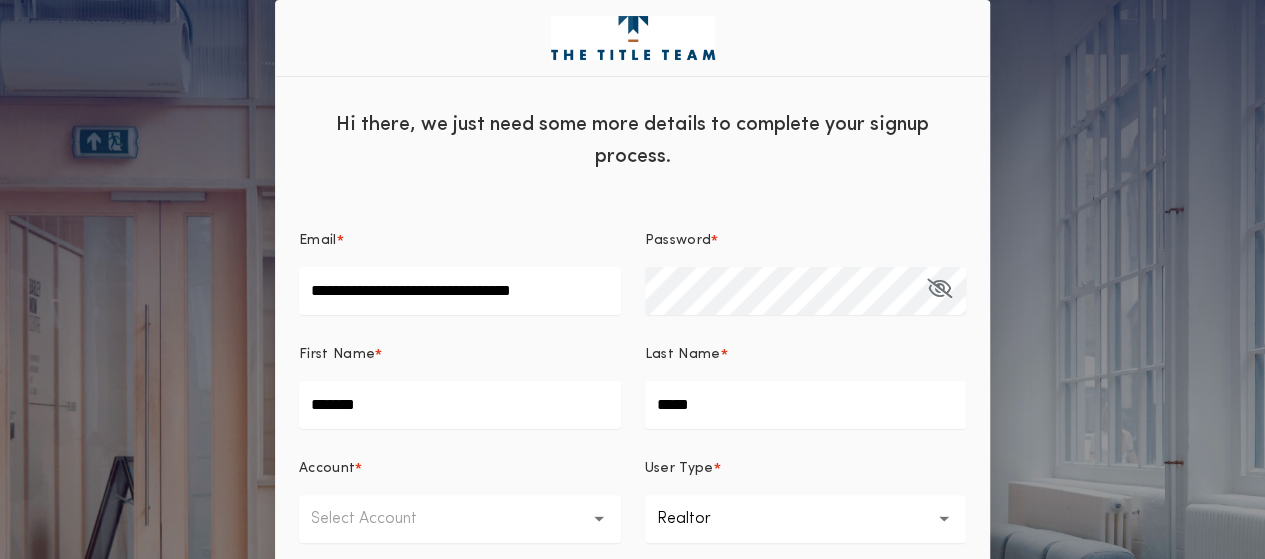 type on "**********" 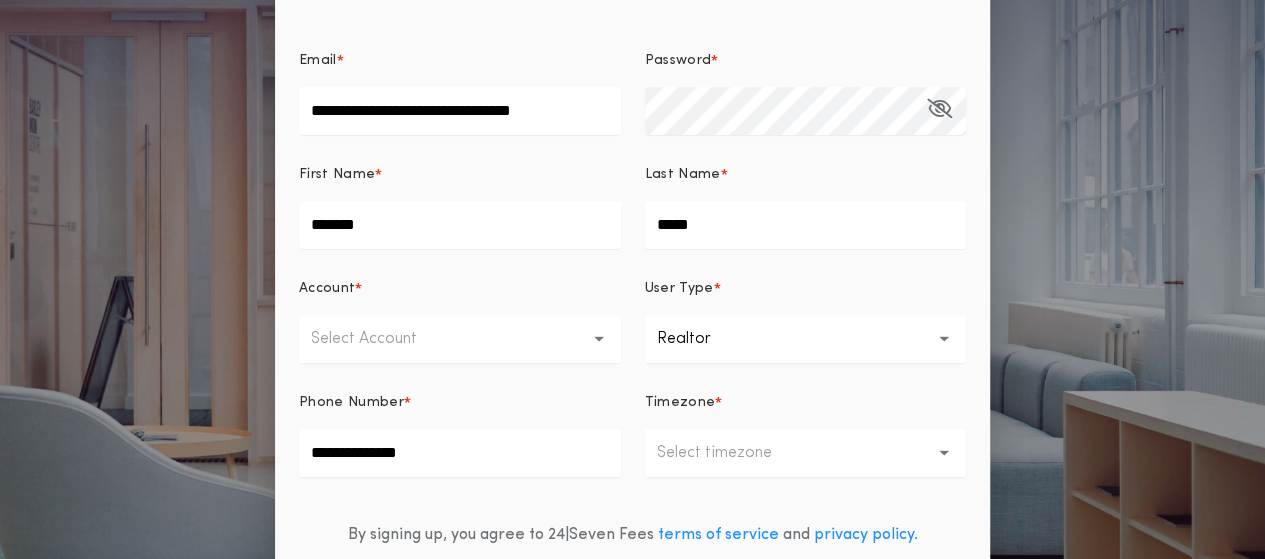 scroll, scrollTop: 200, scrollLeft: 0, axis: vertical 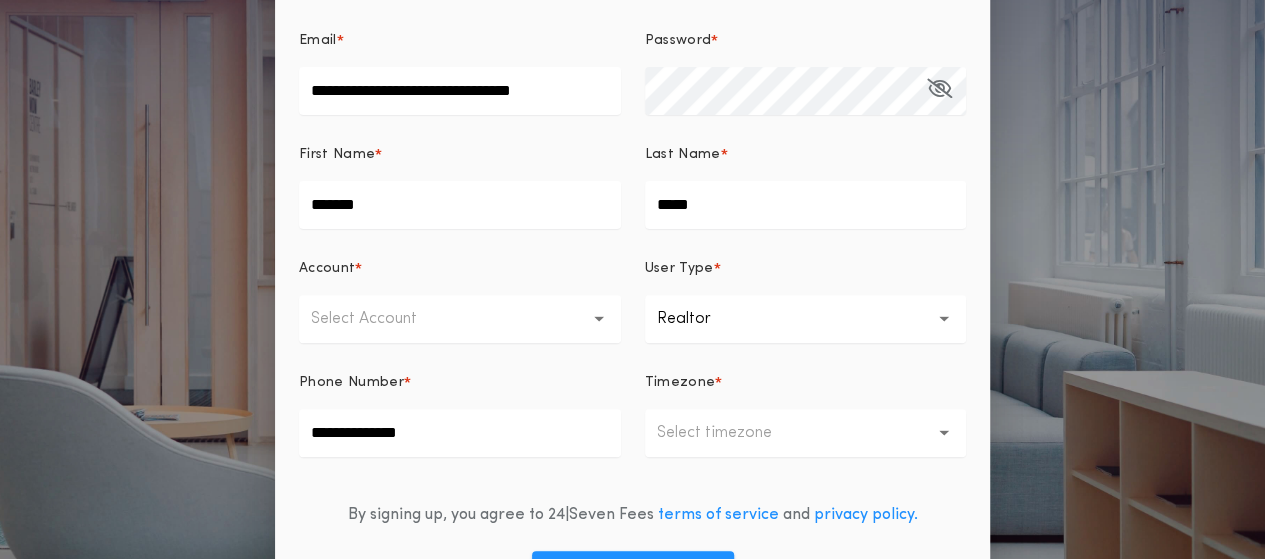 click on "Select Account" at bounding box center [460, 319] 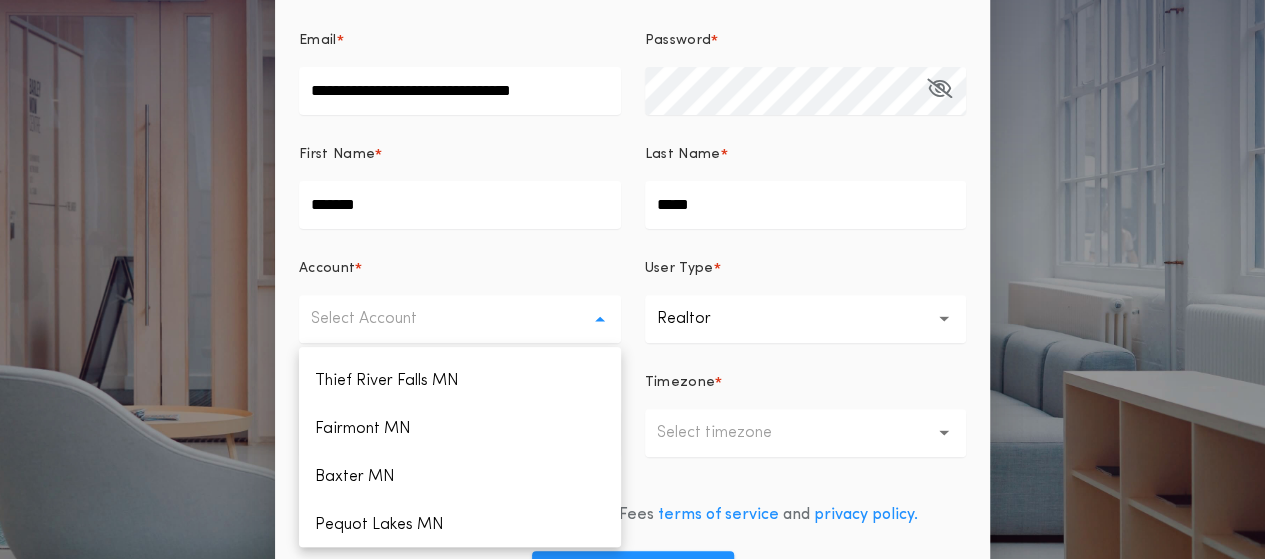 scroll, scrollTop: 716, scrollLeft: 0, axis: vertical 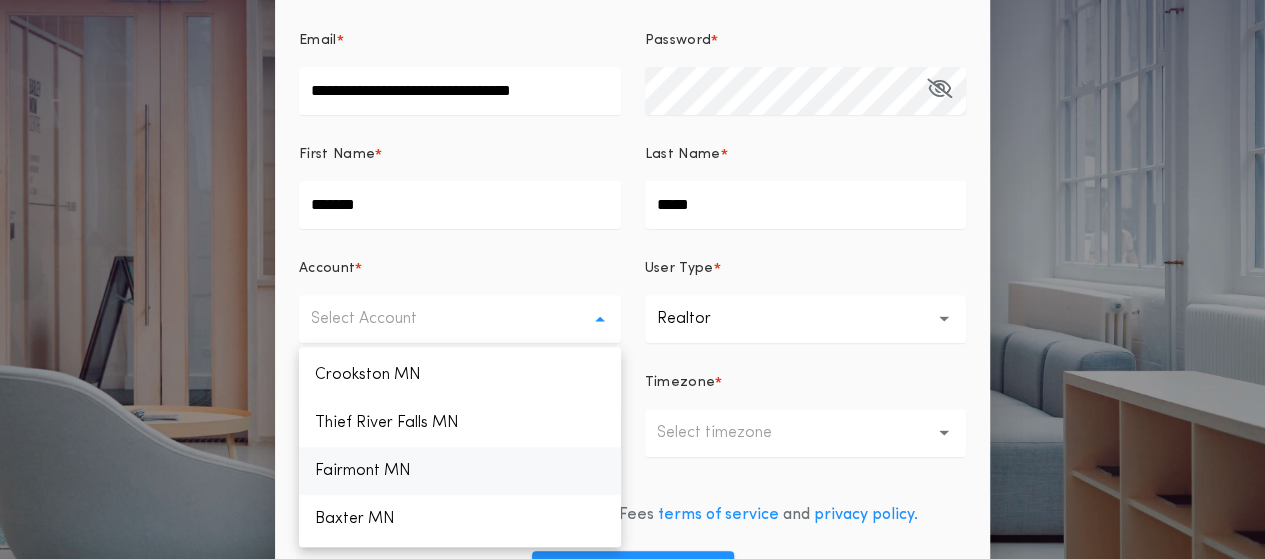 click on "Fairmont MN" at bounding box center [460, 471] 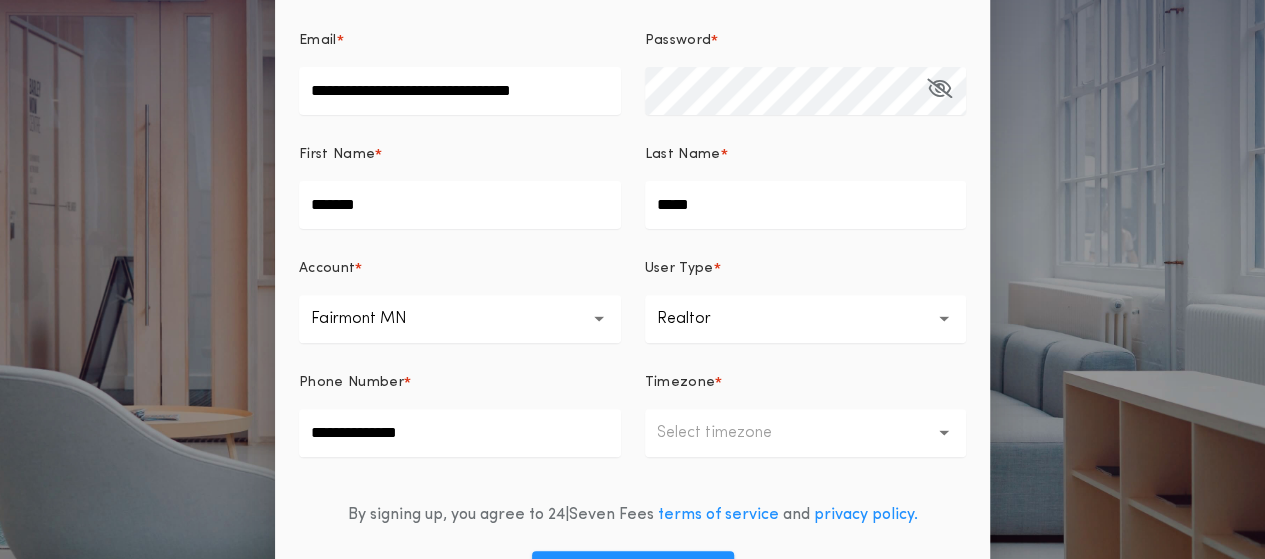 click on "**********" at bounding box center (806, 319) 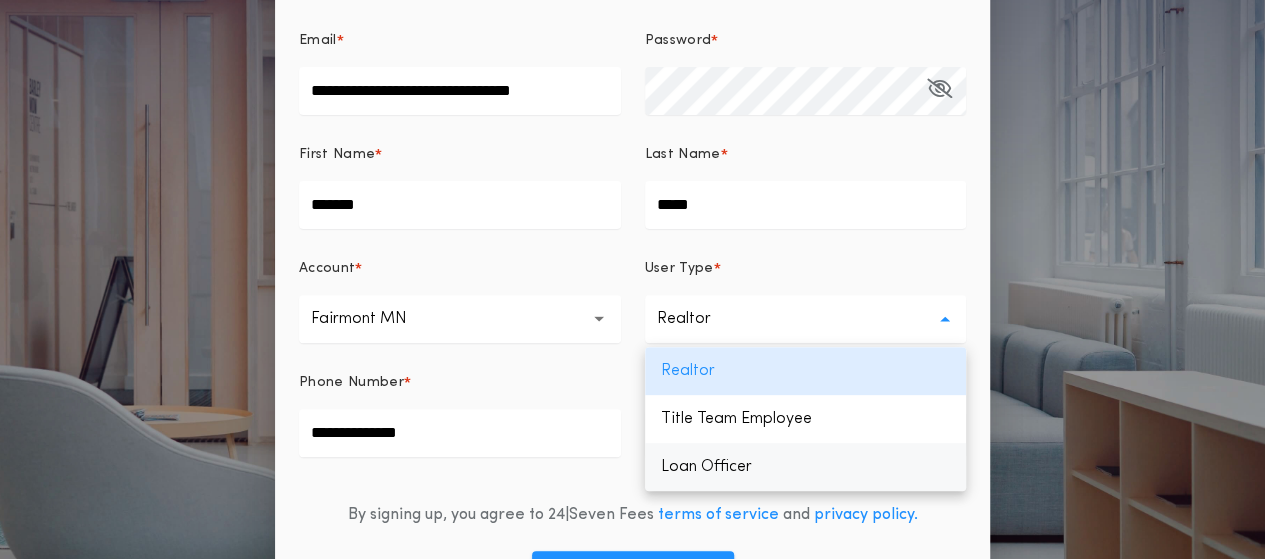 click on "Loan Officer" at bounding box center (806, 467) 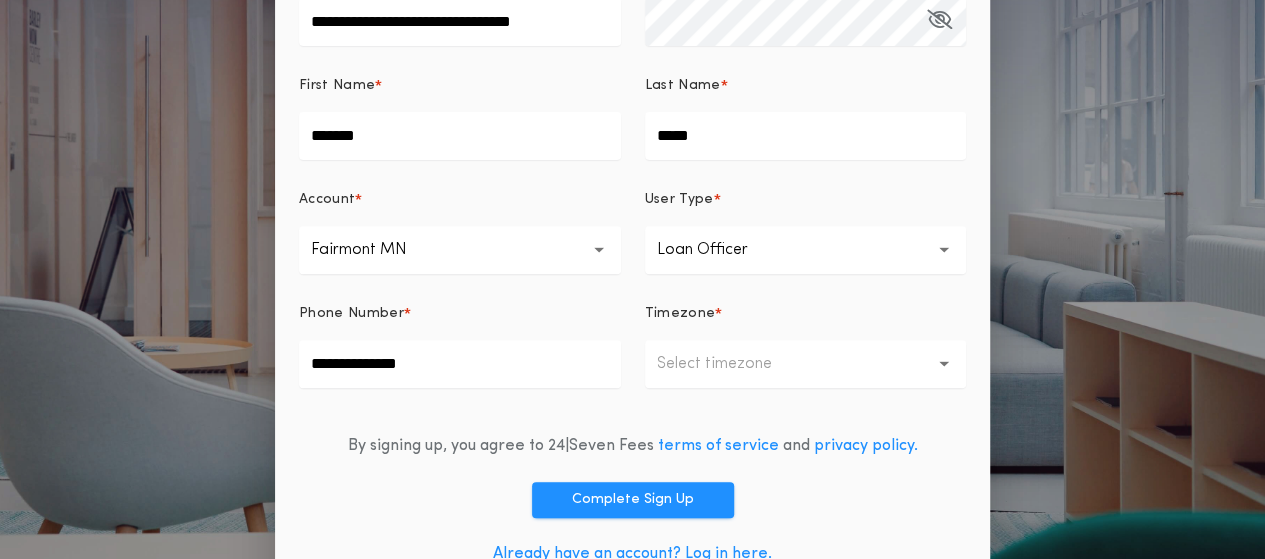 scroll, scrollTop: 300, scrollLeft: 0, axis: vertical 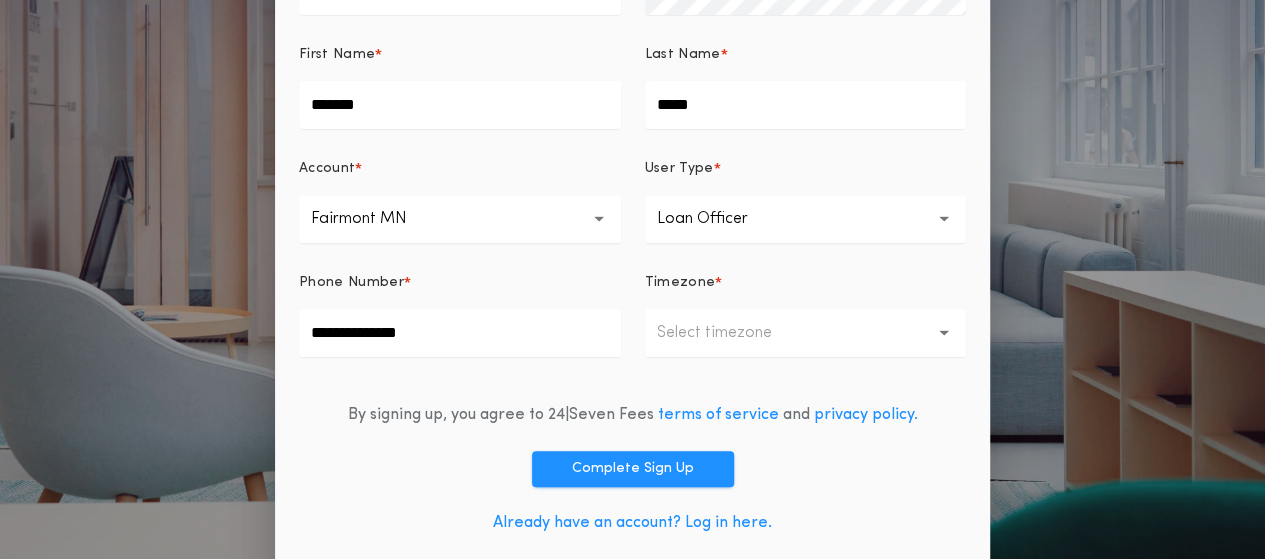 drag, startPoint x: 562, startPoint y: 333, endPoint x: 250, endPoint y: 333, distance: 312 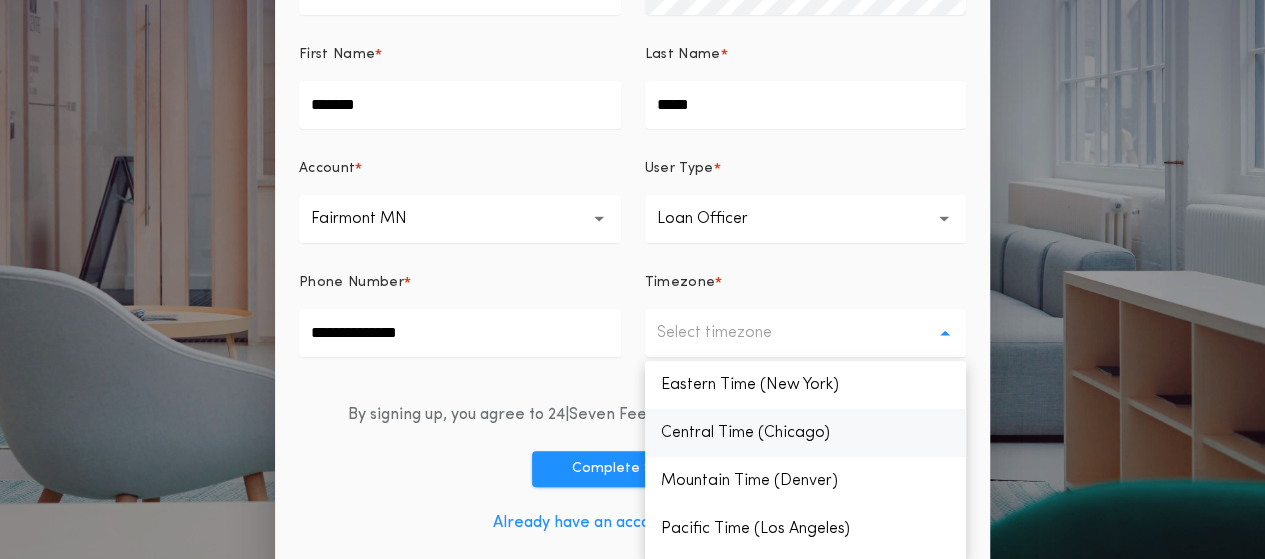 click on "Central Time (Chicago)" at bounding box center [806, 433] 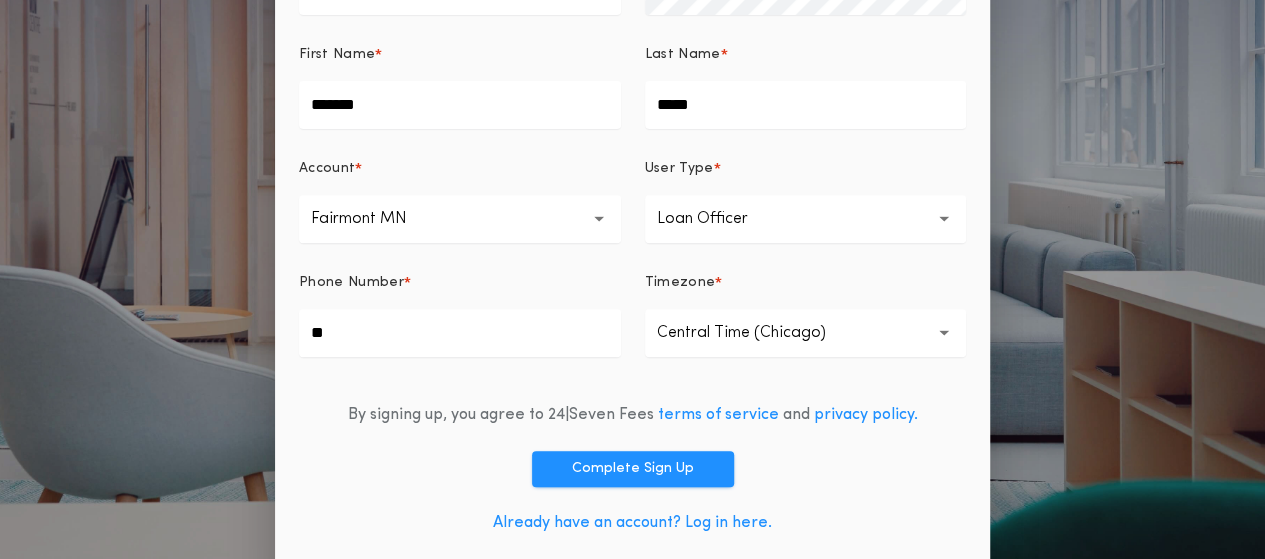 type on "*" 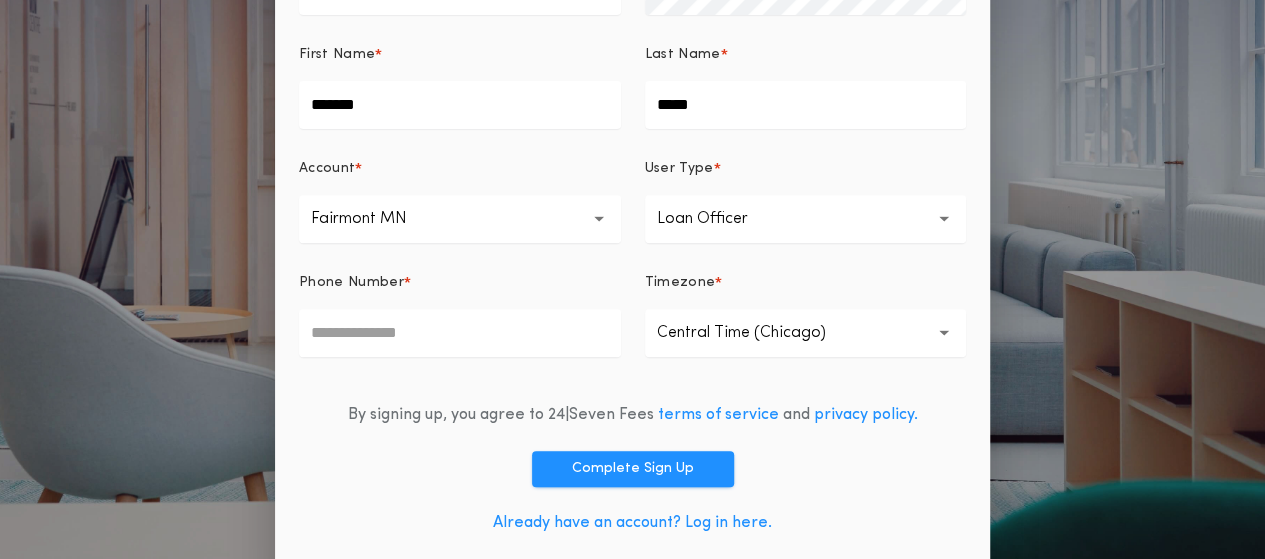 click on "By signing up, you agree to 24|Seven Fees   terms of service   and   privacy policy. Complete Sign Up Already have an account? Log in here." at bounding box center [632, 473] 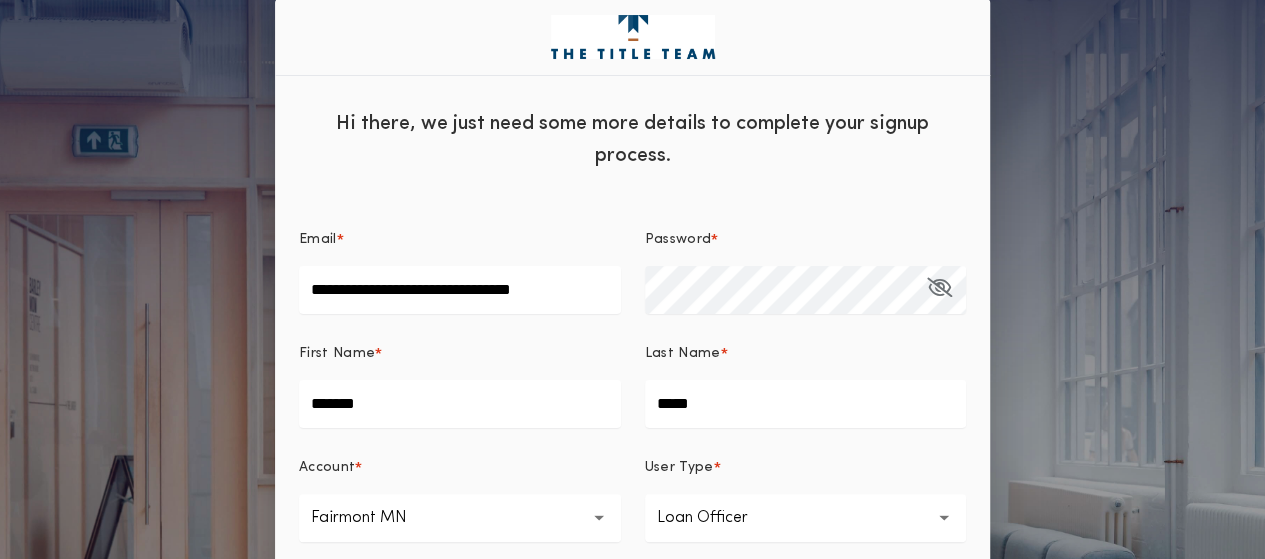 scroll, scrollTop: 0, scrollLeft: 0, axis: both 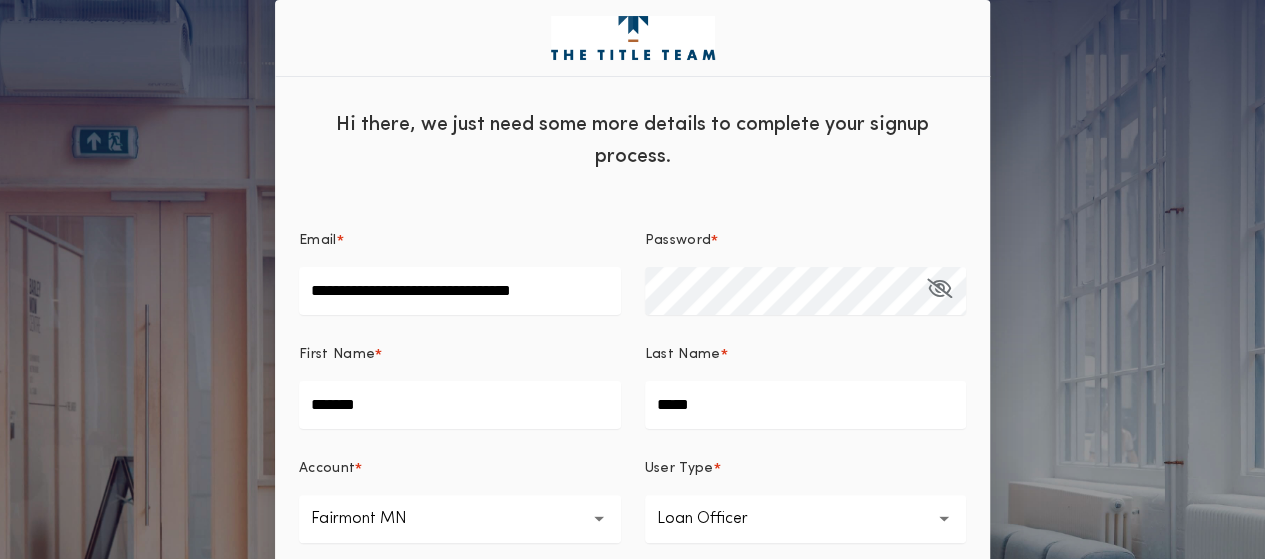 click on "**********" at bounding box center (632, 273) 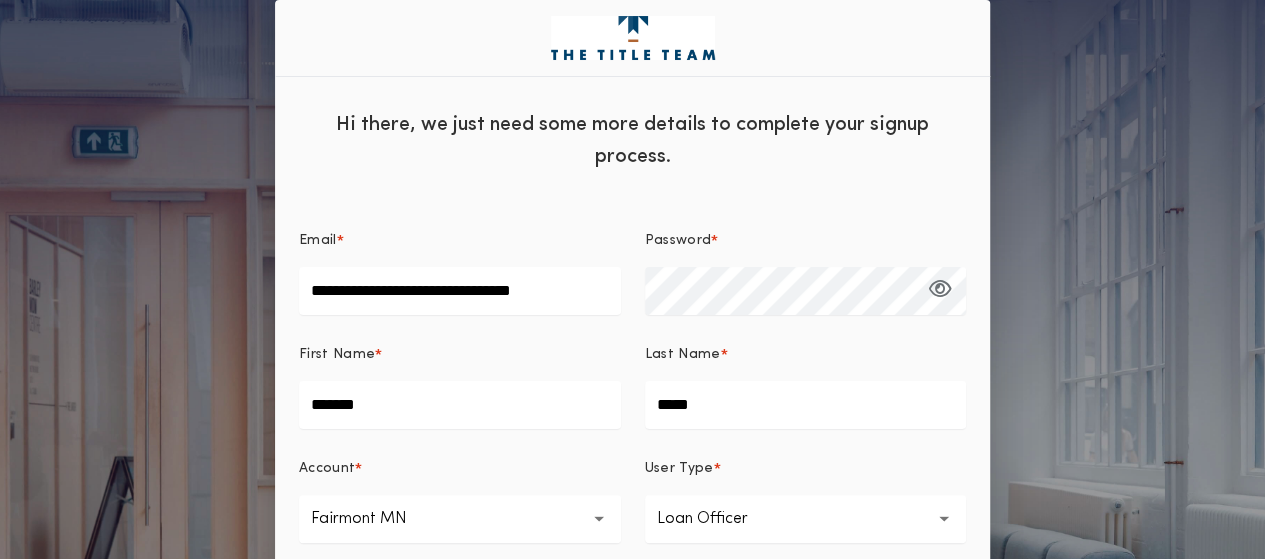 click at bounding box center (940, 288) 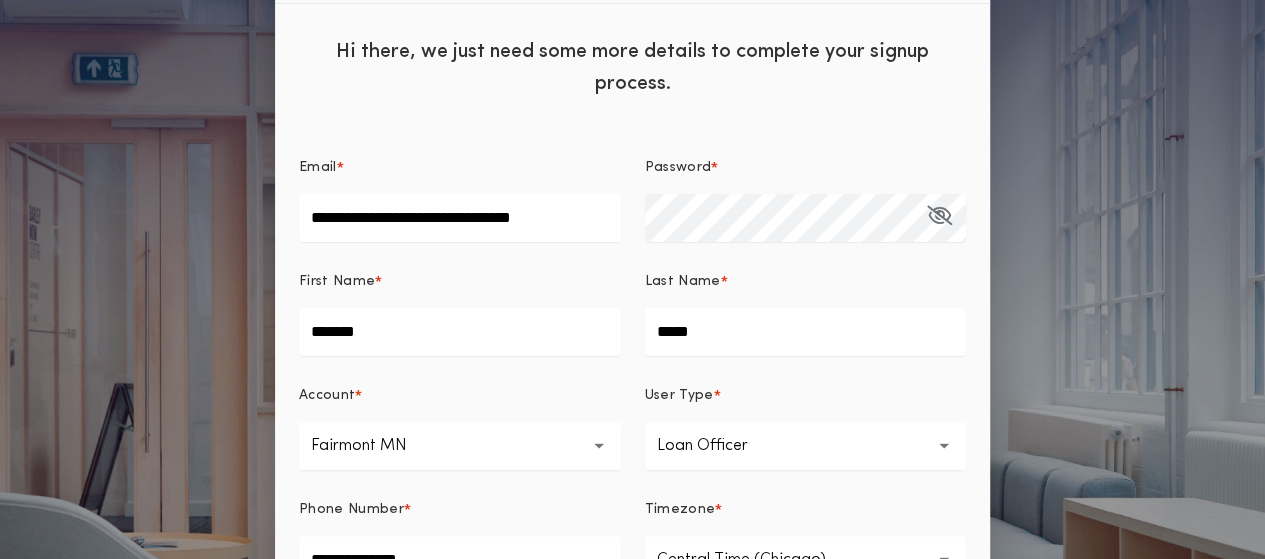 scroll, scrollTop: 323, scrollLeft: 0, axis: vertical 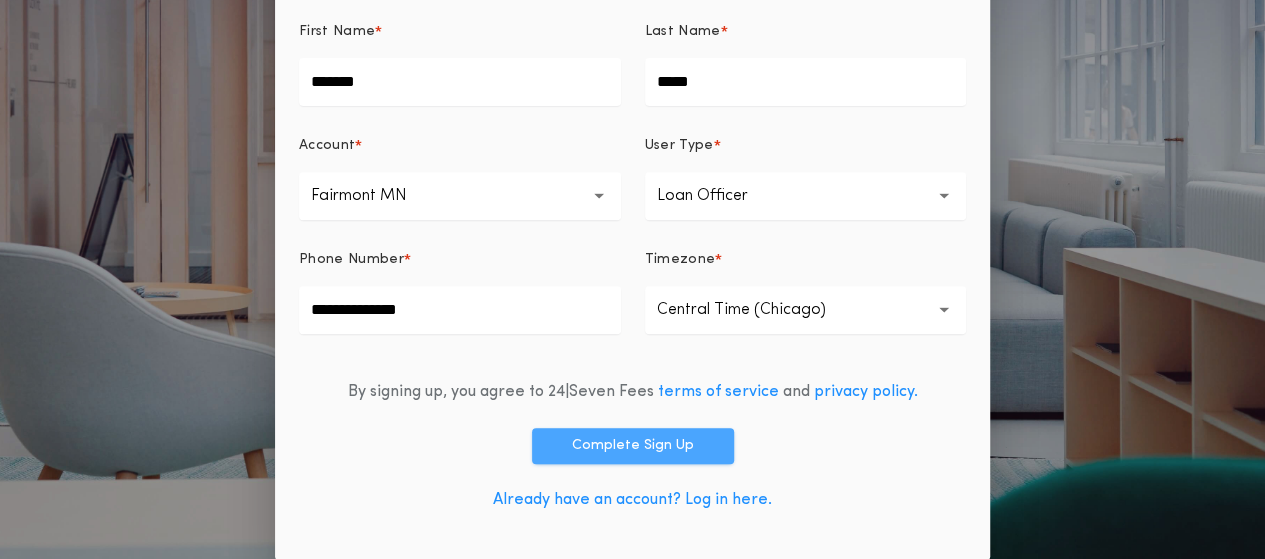 click on "Complete Sign Up" at bounding box center [633, 446] 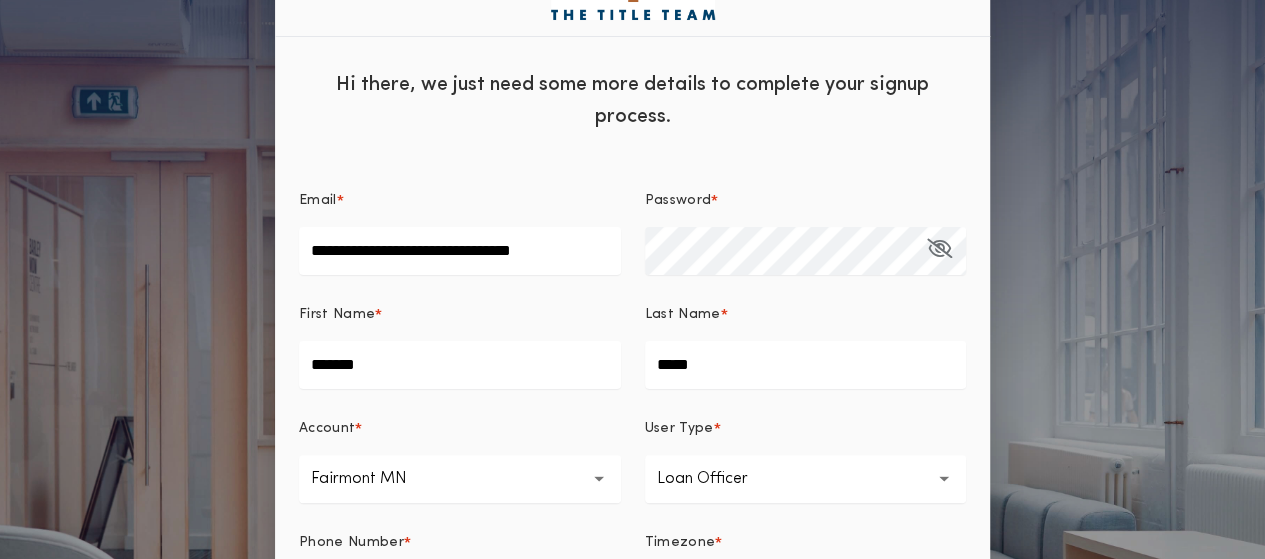 scroll, scrollTop: 23, scrollLeft: 0, axis: vertical 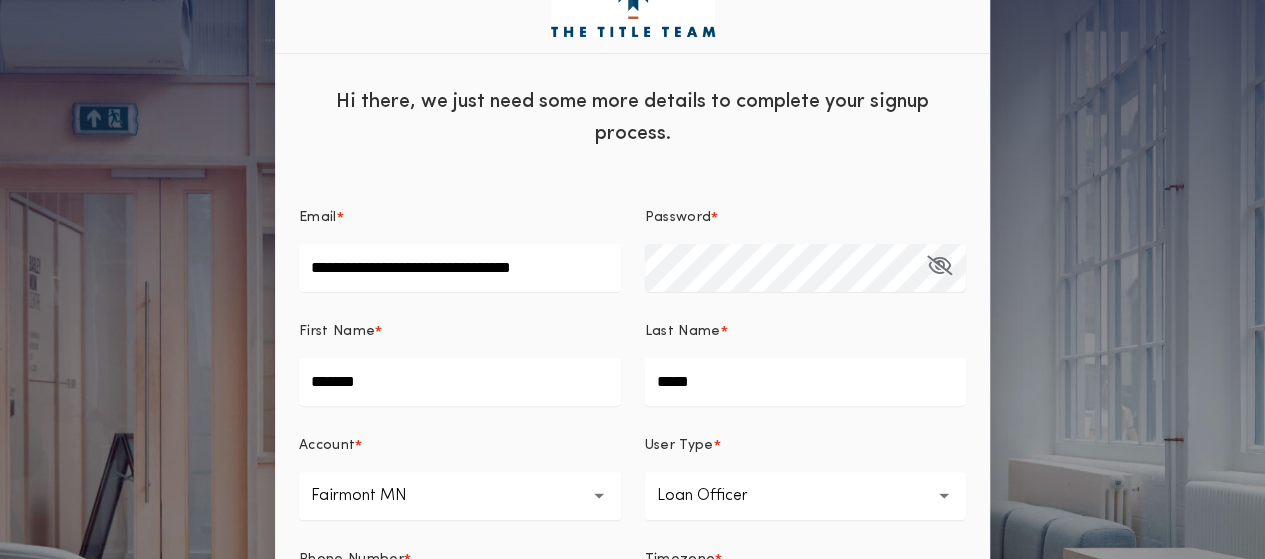 click at bounding box center [939, 265] 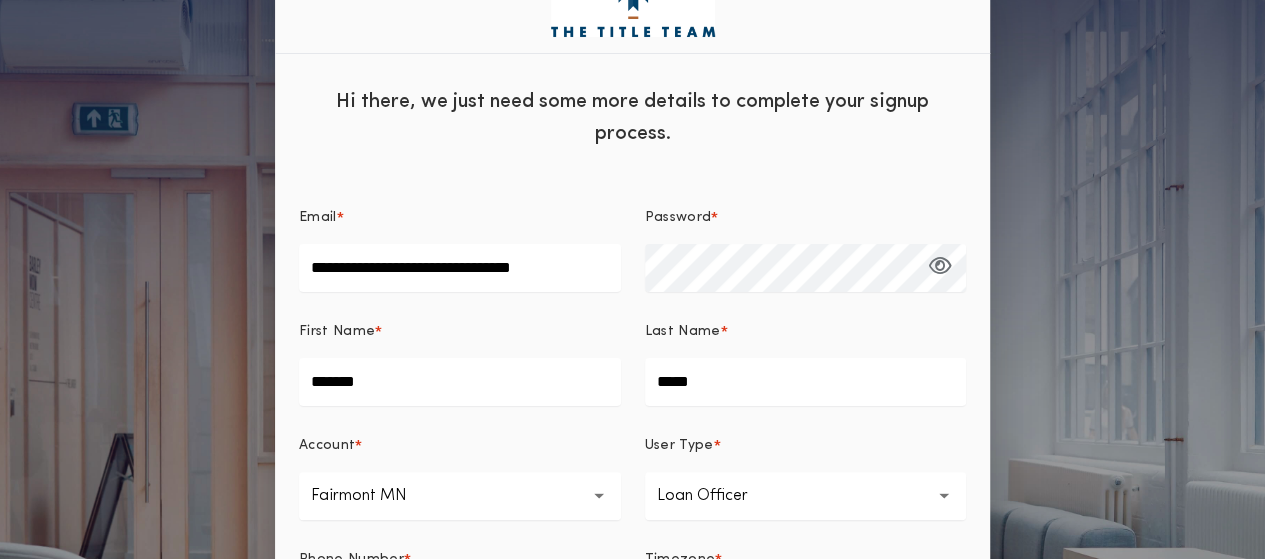 click at bounding box center [940, 265] 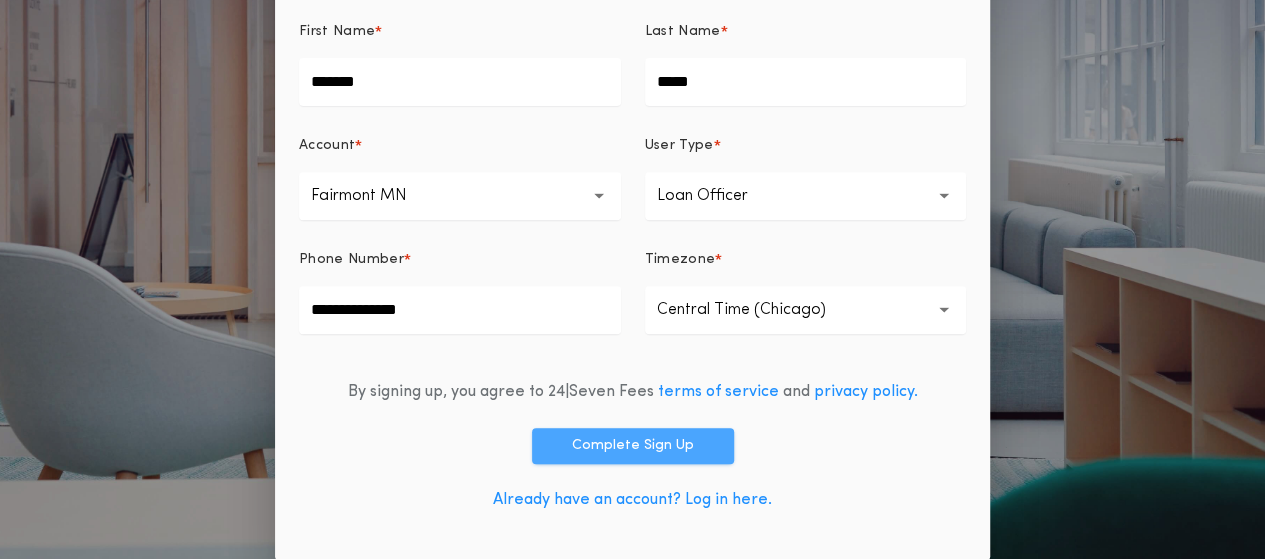 click on "Complete Sign Up" at bounding box center (633, 446) 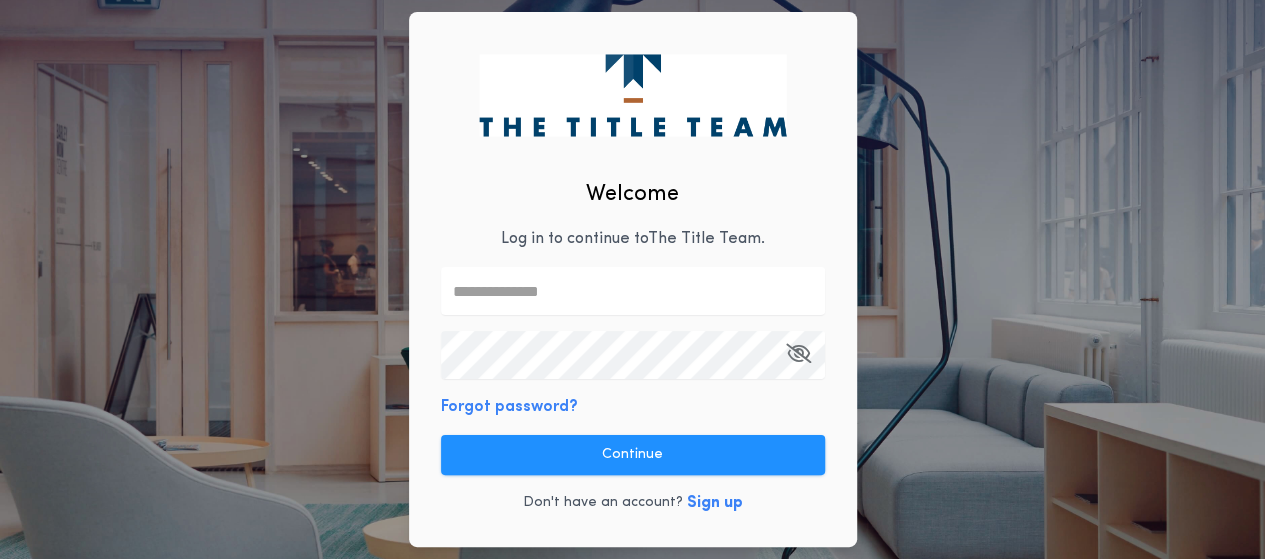 scroll, scrollTop: 0, scrollLeft: 0, axis: both 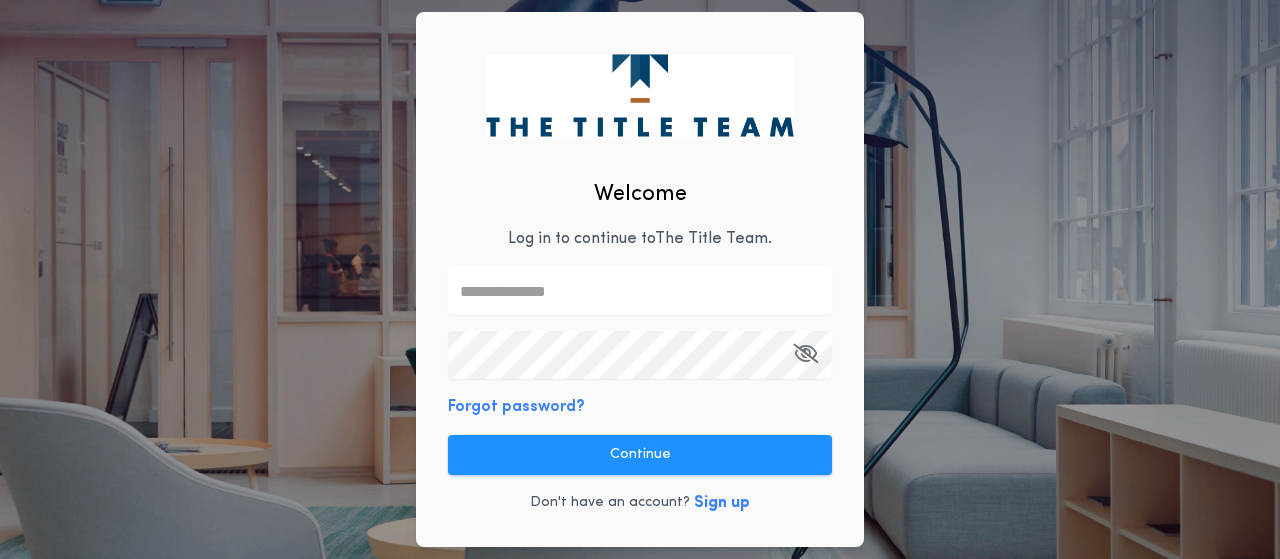 type on "**********" 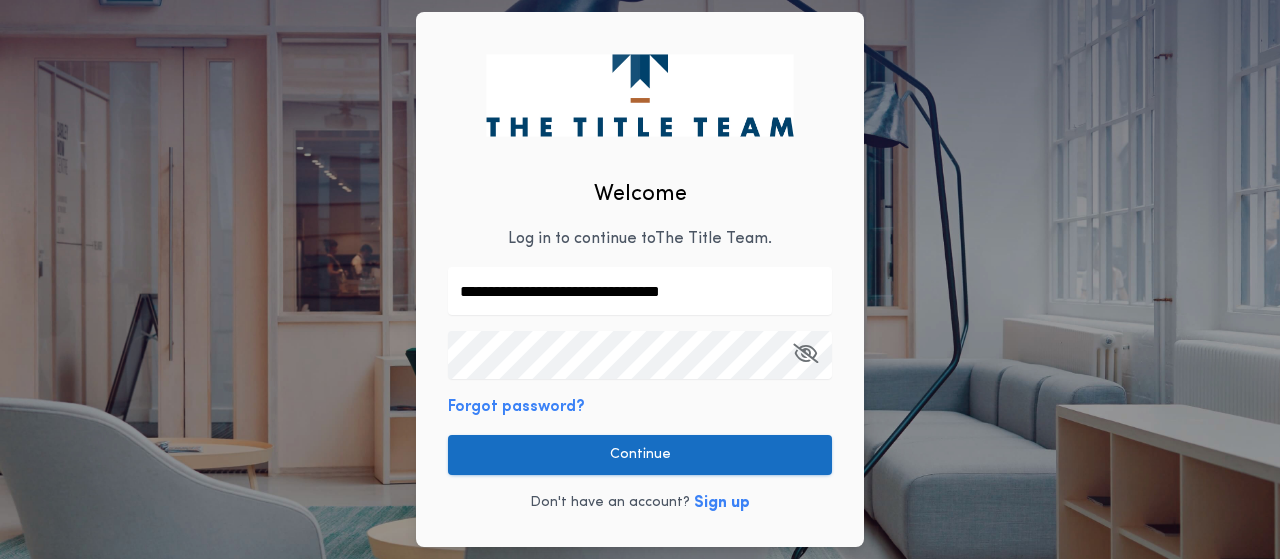 click on "Continue" at bounding box center (640, 455) 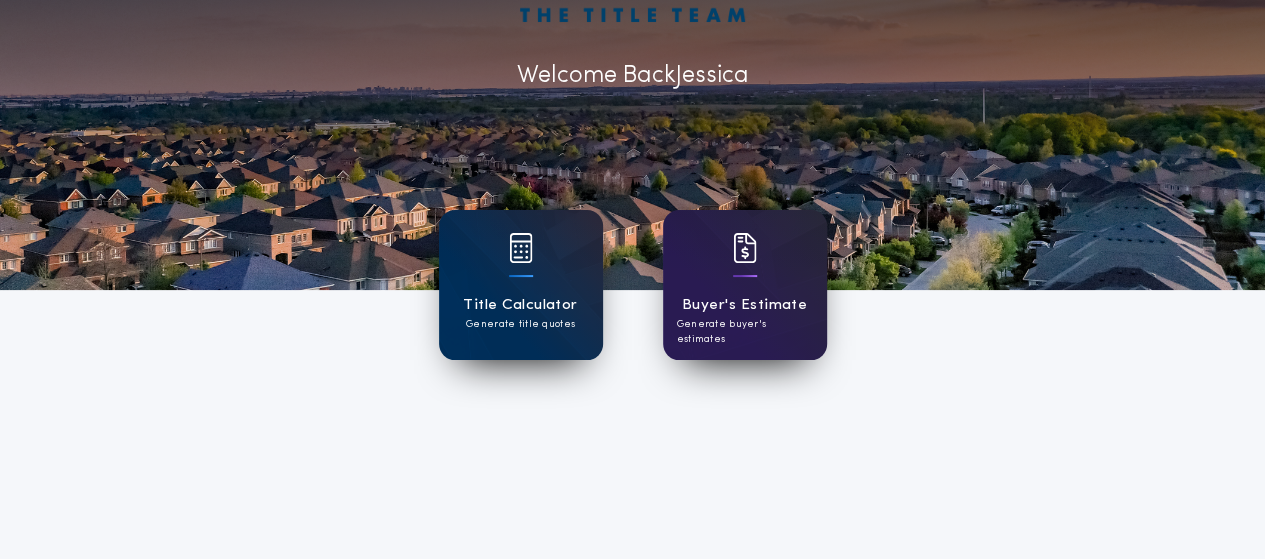 scroll, scrollTop: 100, scrollLeft: 0, axis: vertical 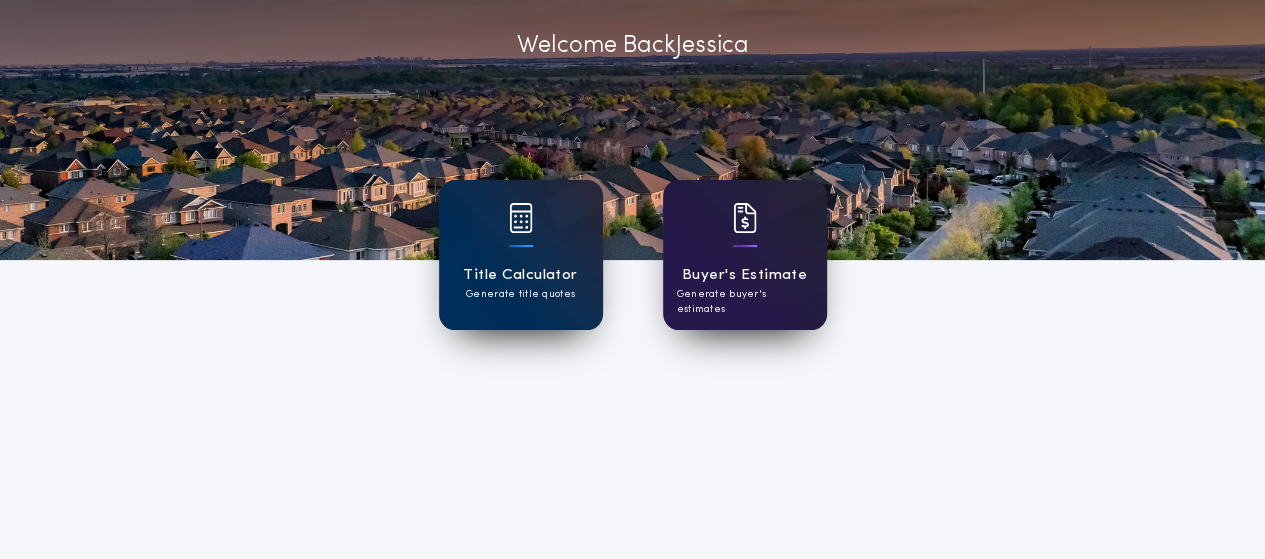 click on "Buyer's Estimate" at bounding box center [744, 275] 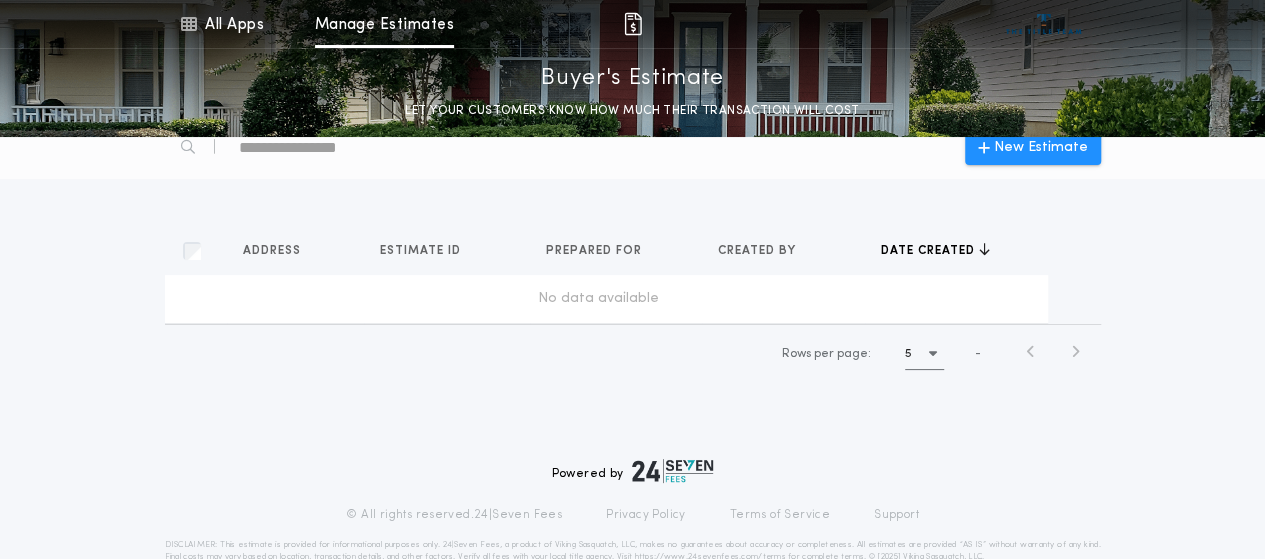 scroll, scrollTop: 0, scrollLeft: 0, axis: both 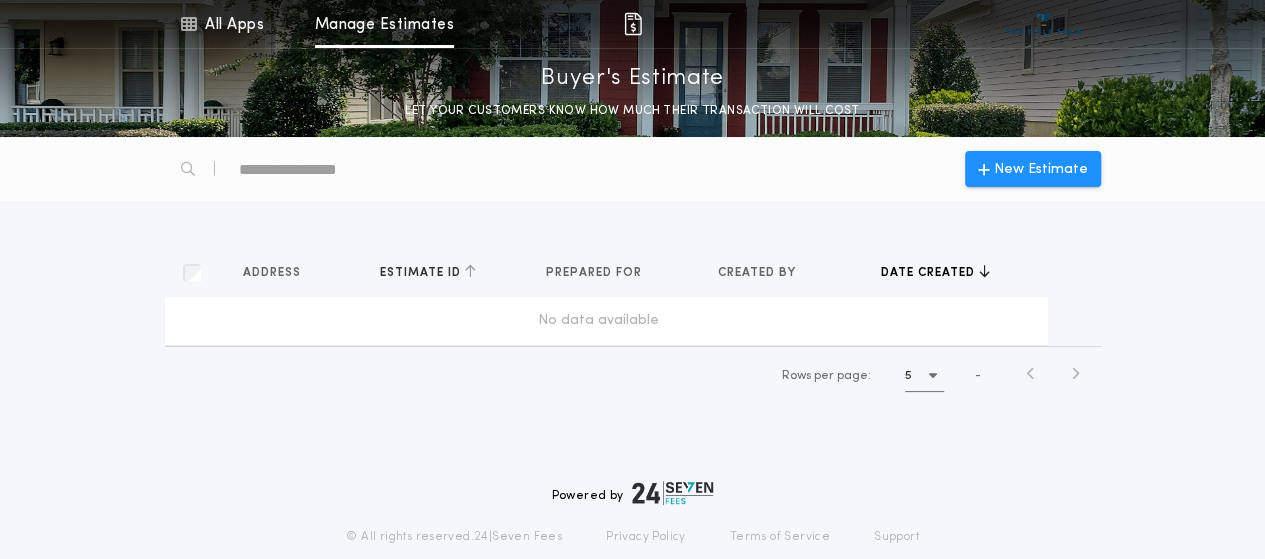 click on "Estimate ID" at bounding box center [422, 273] 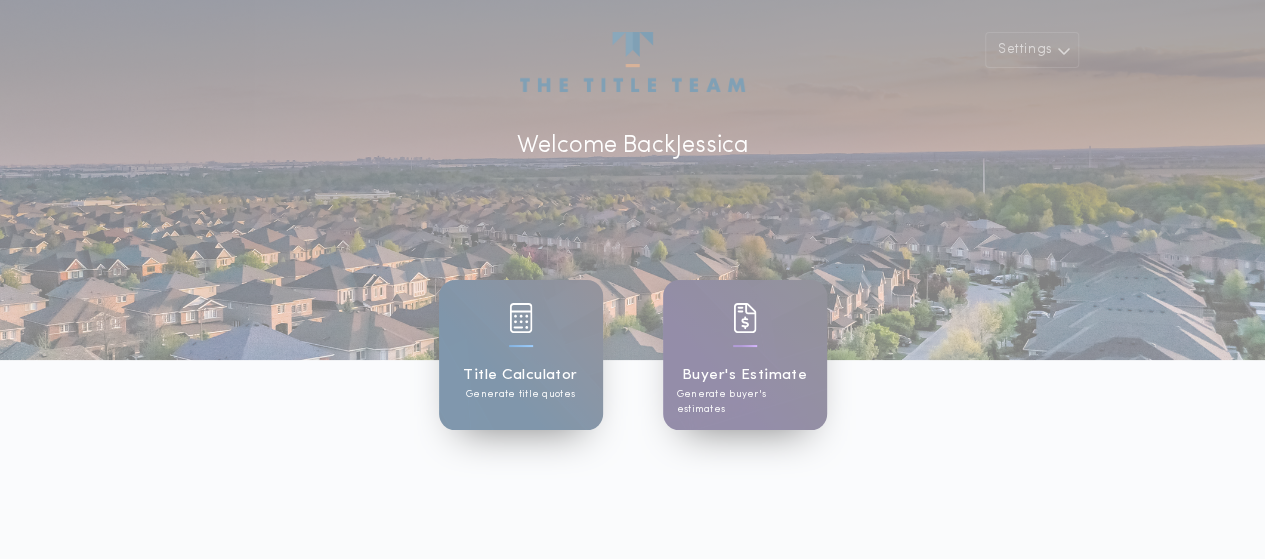 scroll, scrollTop: 100, scrollLeft: 0, axis: vertical 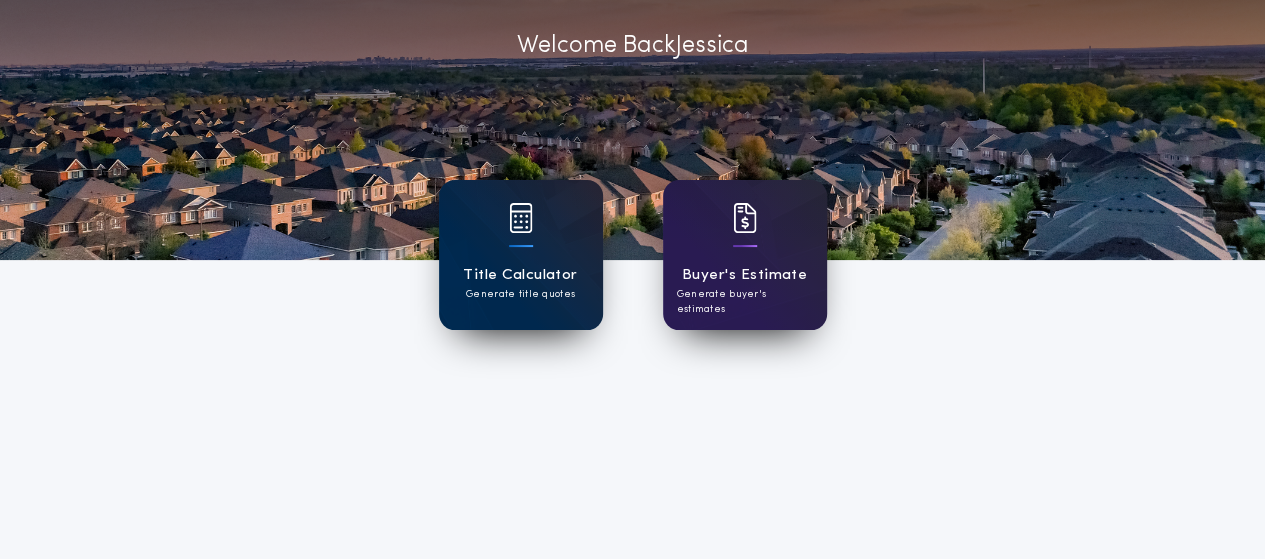 click on "Title Calculator" at bounding box center [520, 275] 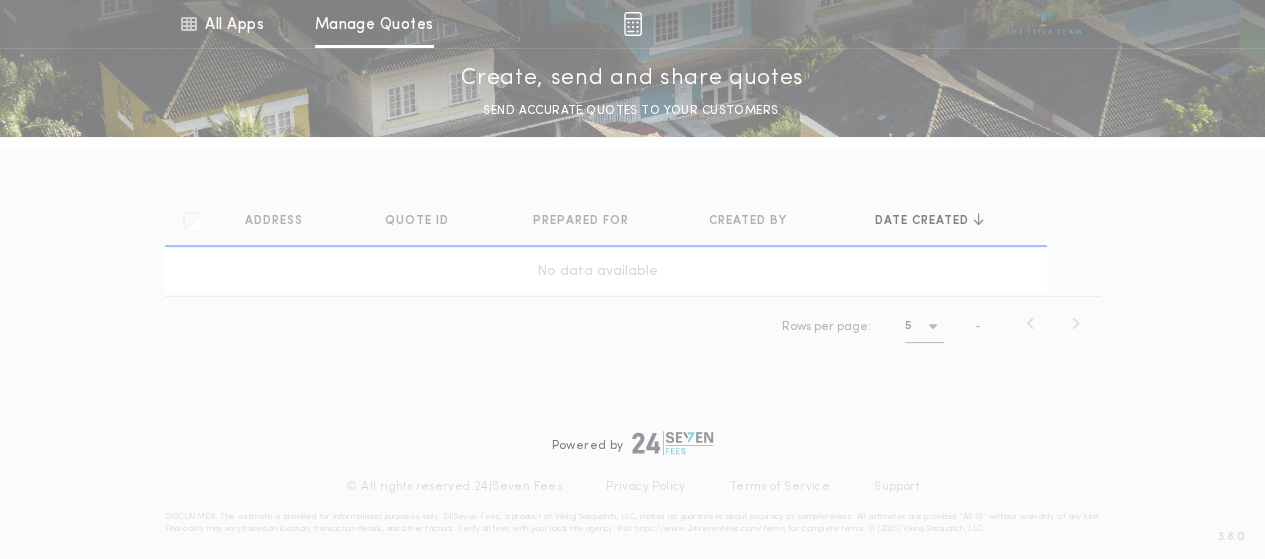 scroll, scrollTop: 0, scrollLeft: 0, axis: both 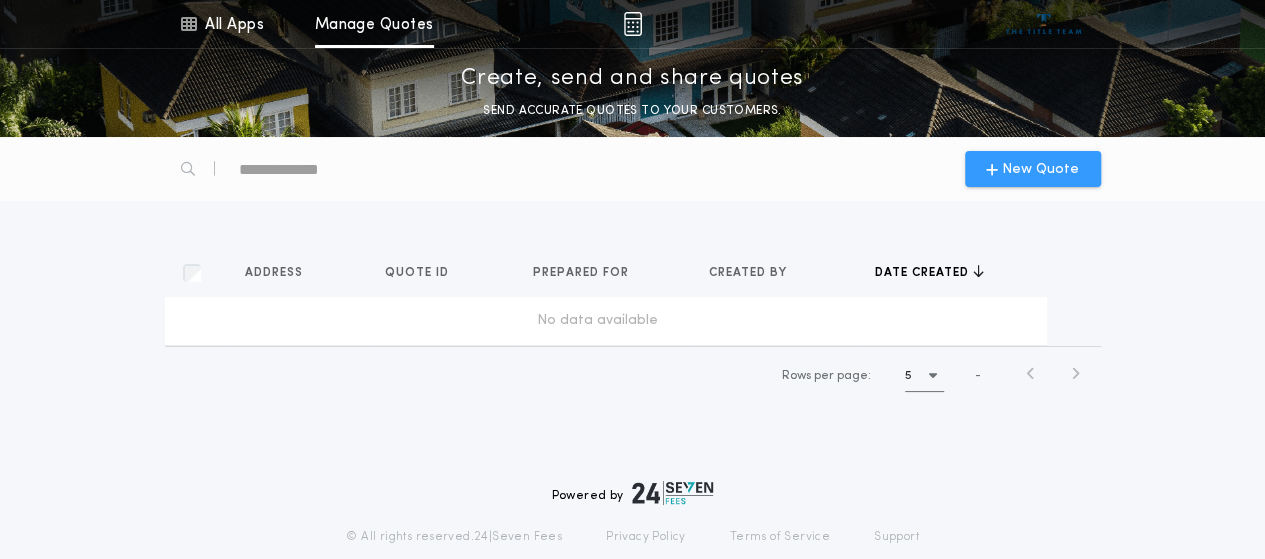 click on "New Quote" at bounding box center [1040, 169] 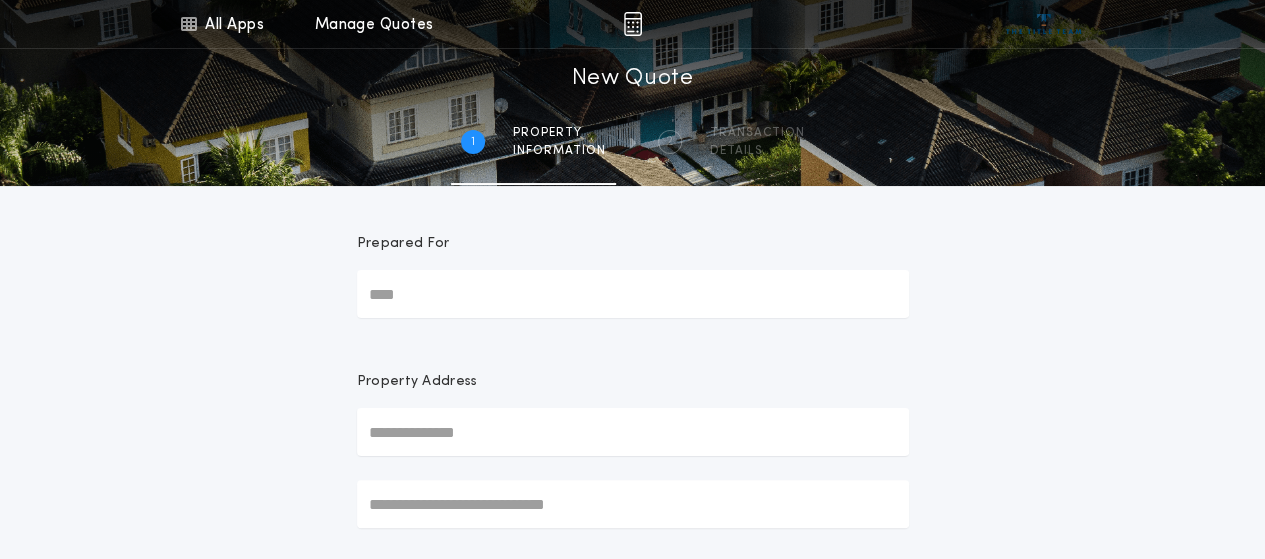 click on "Prepared For" at bounding box center (633, 294) 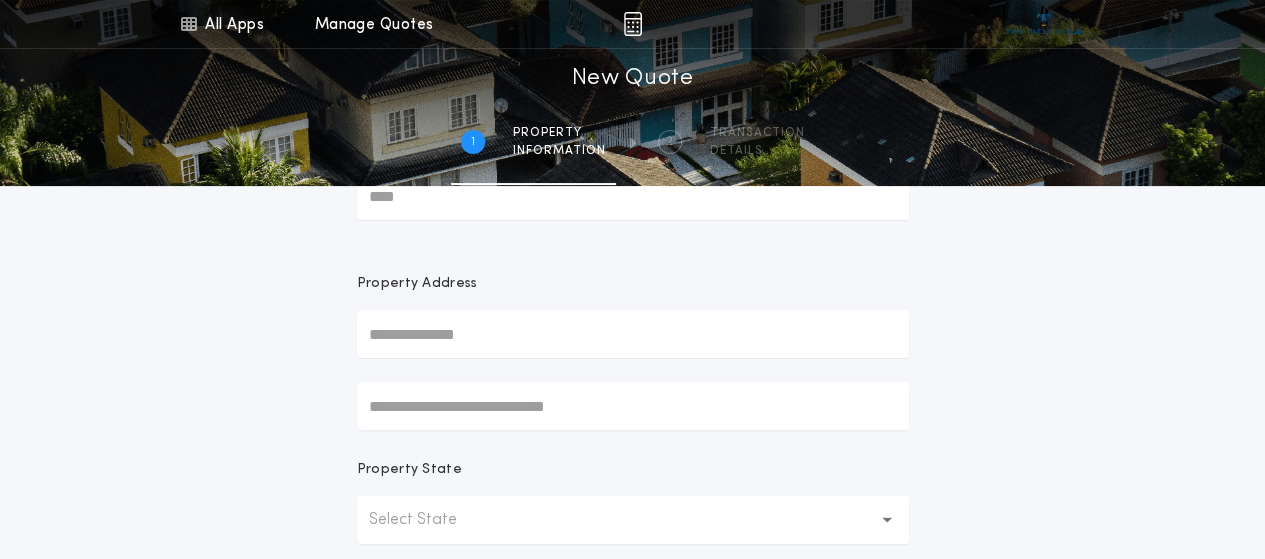 scroll, scrollTop: 0, scrollLeft: 0, axis: both 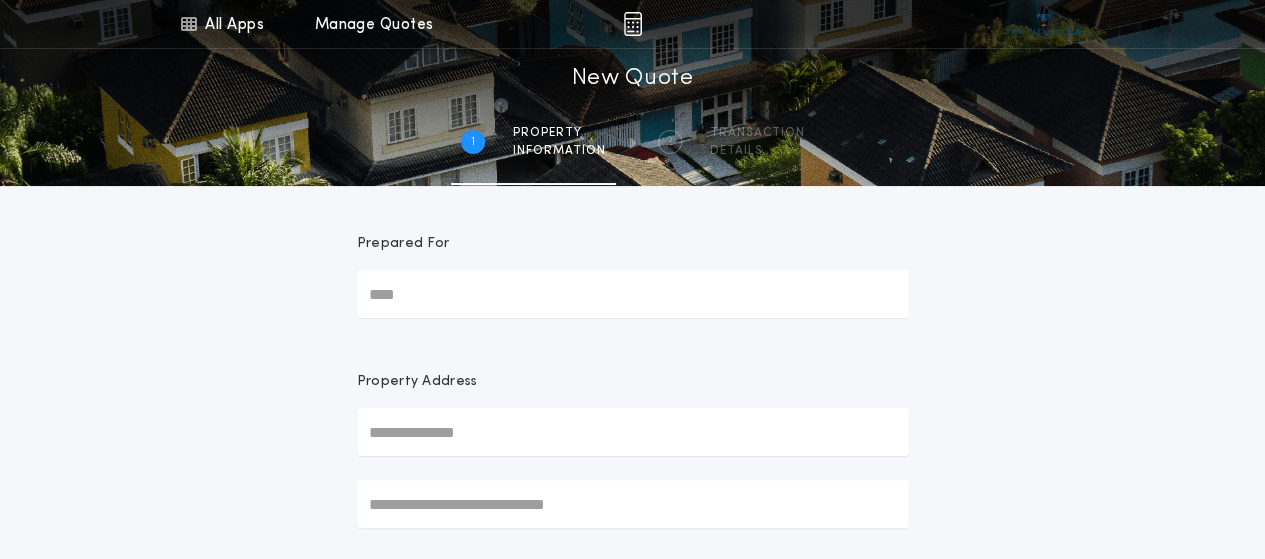 click on "Prepared For" at bounding box center (633, 294) 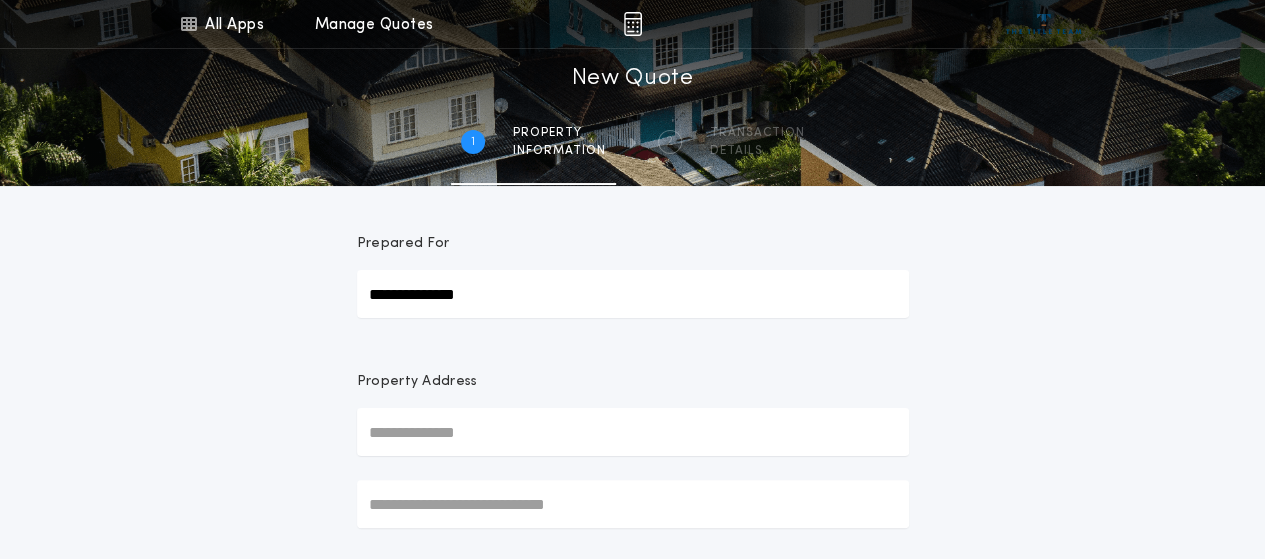 type on "**********" 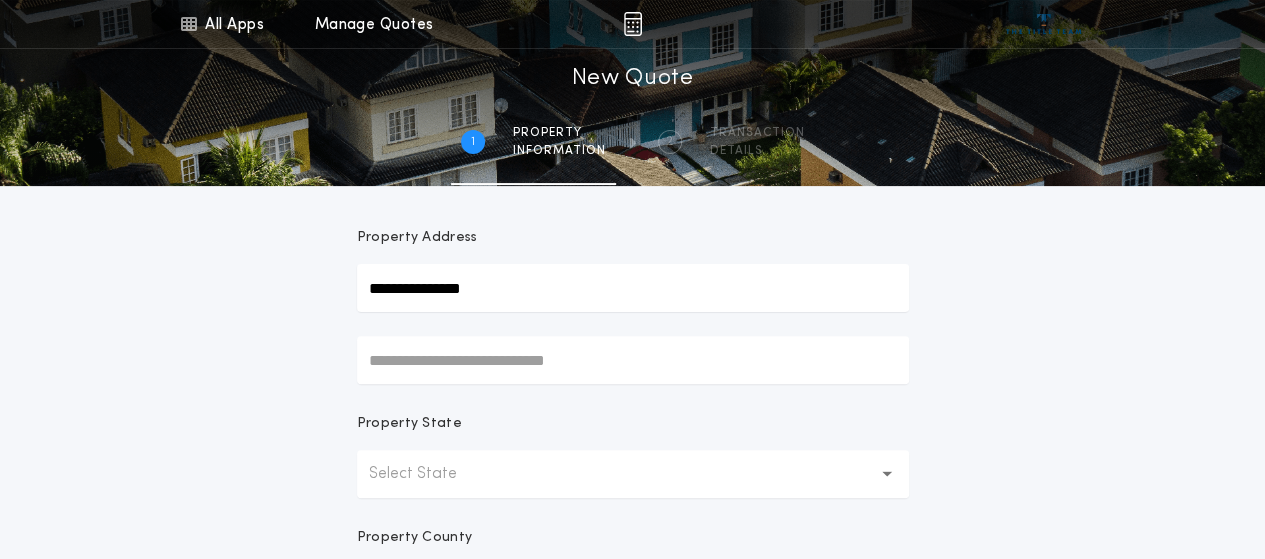 scroll, scrollTop: 300, scrollLeft: 0, axis: vertical 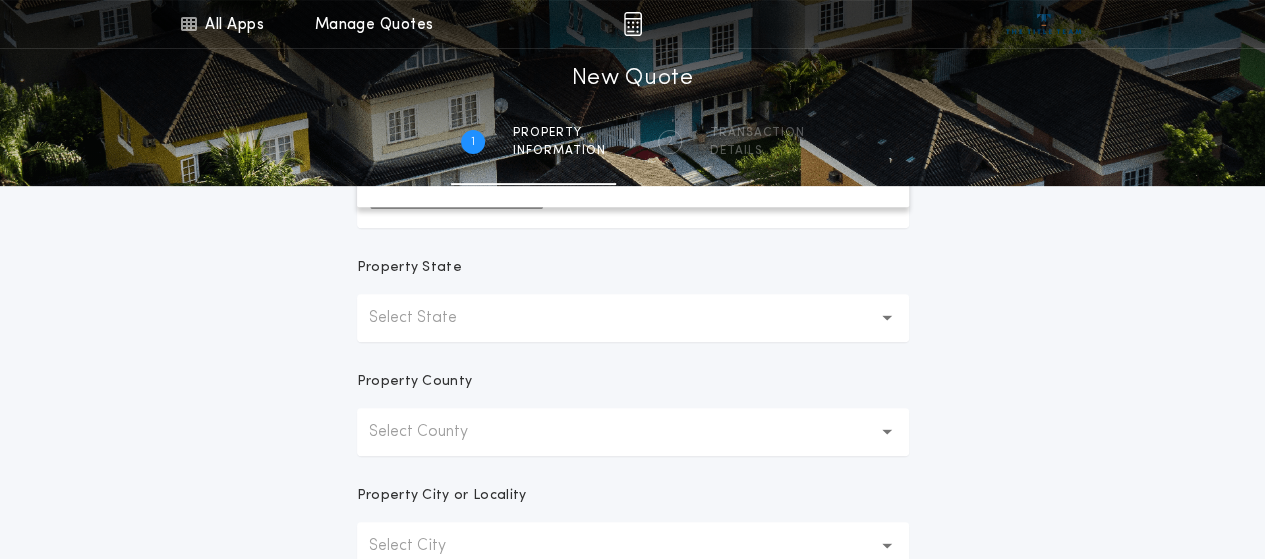 type on "**********" 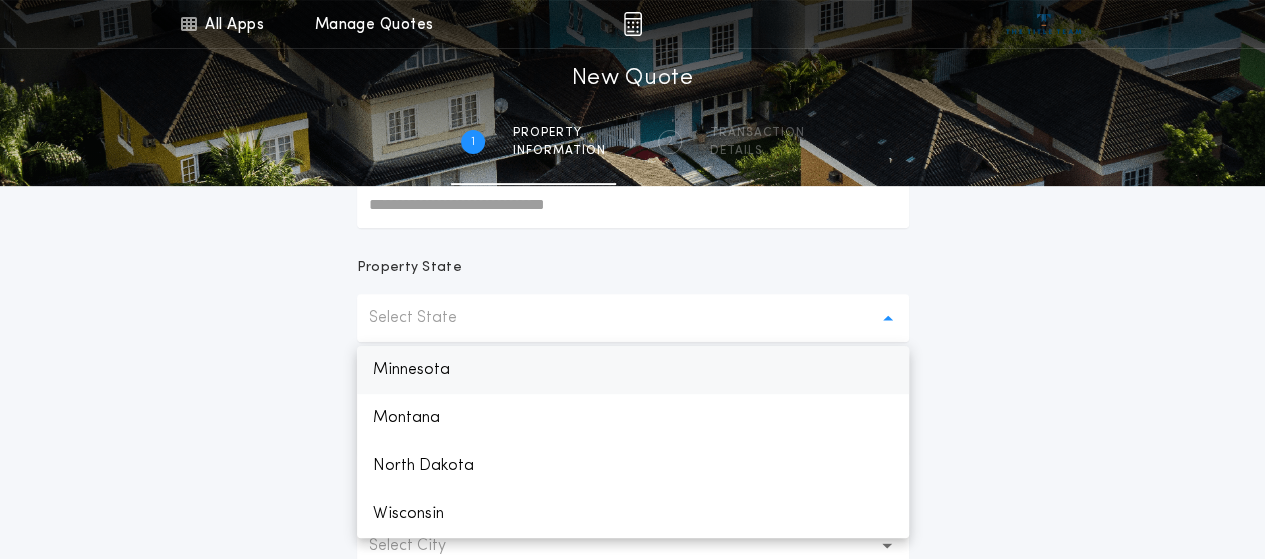 click on "Minnesota" at bounding box center (633, 370) 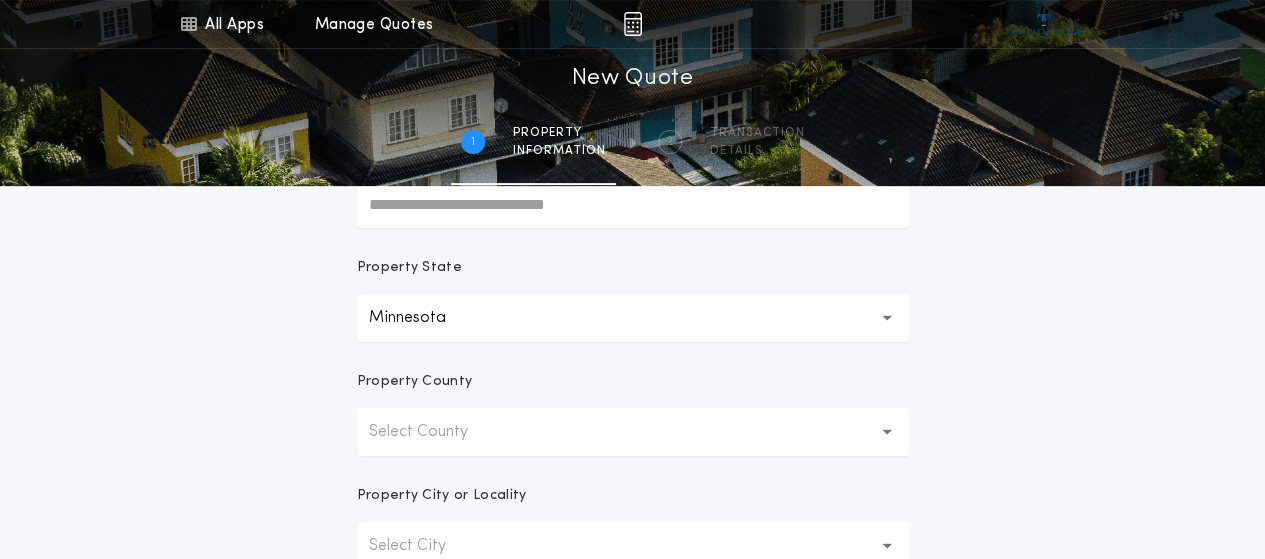 click on "Select County" at bounding box center [633, 432] 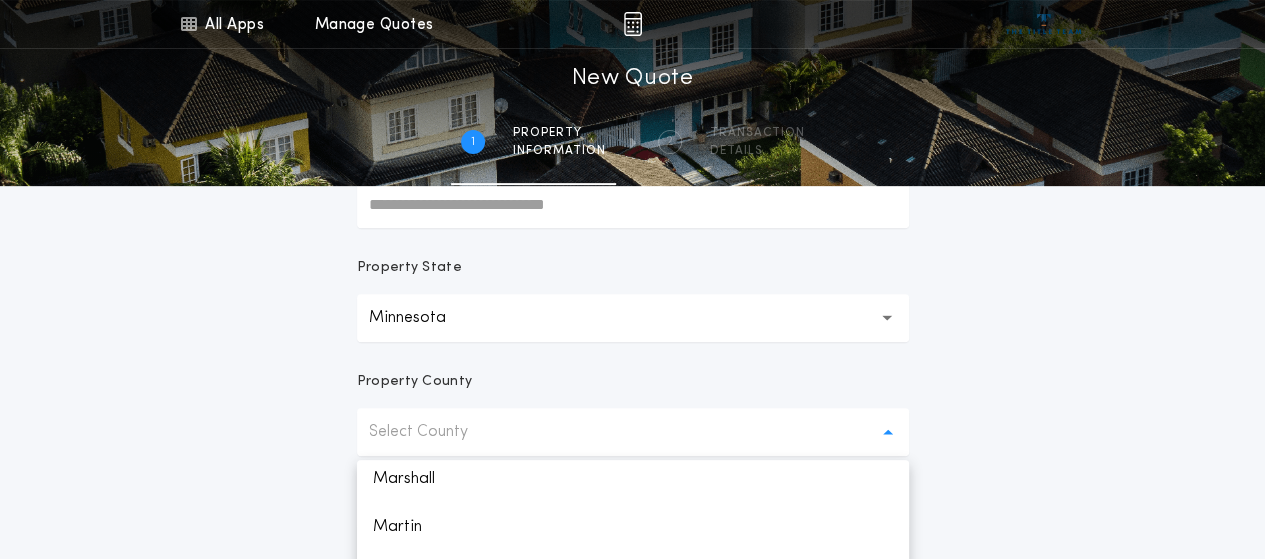scroll, scrollTop: 2100, scrollLeft: 0, axis: vertical 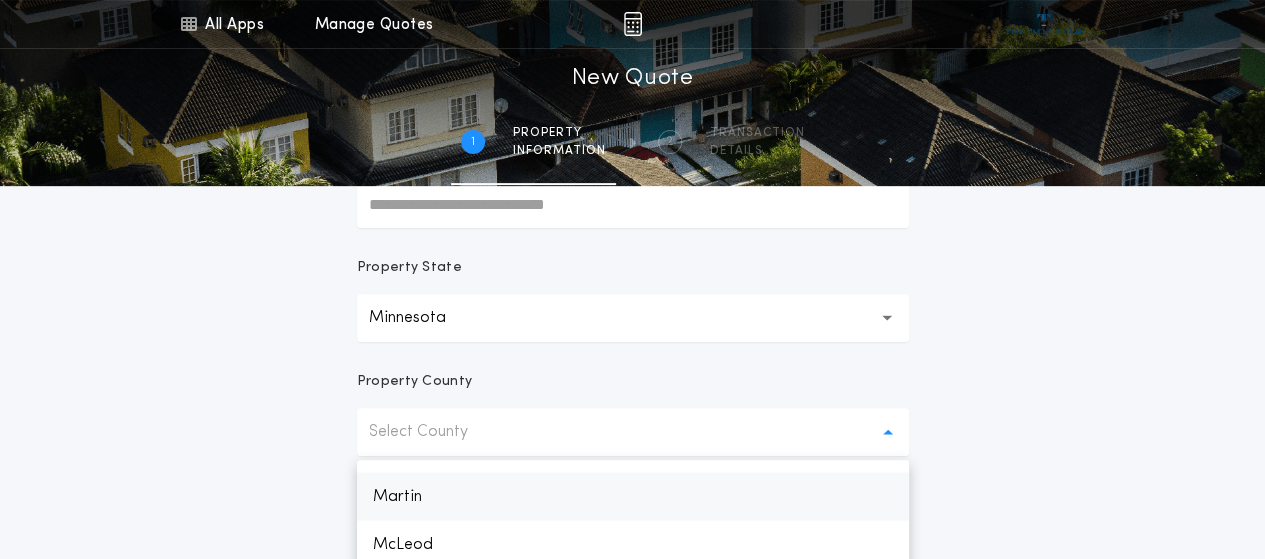 click on "Martin" at bounding box center (633, 496) 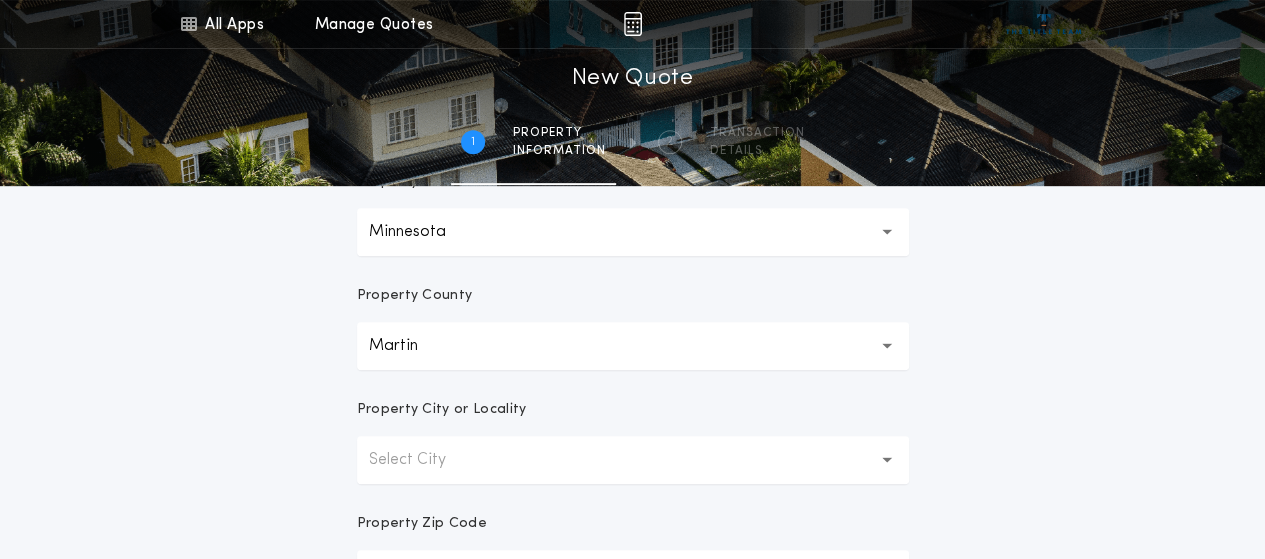 scroll, scrollTop: 500, scrollLeft: 0, axis: vertical 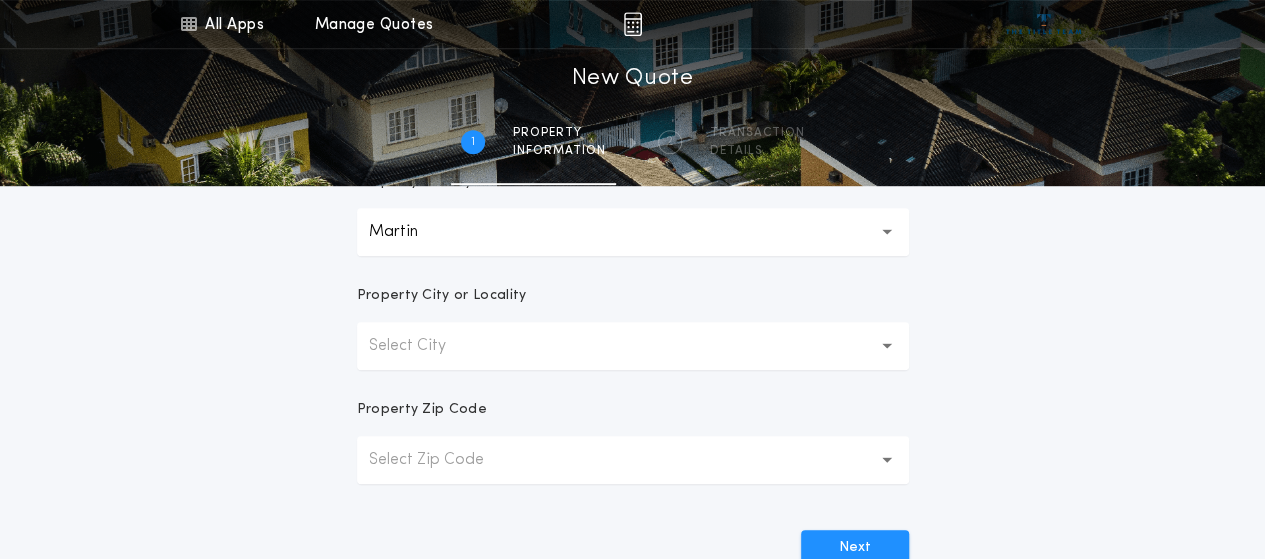 click on "Select City" at bounding box center (633, 346) 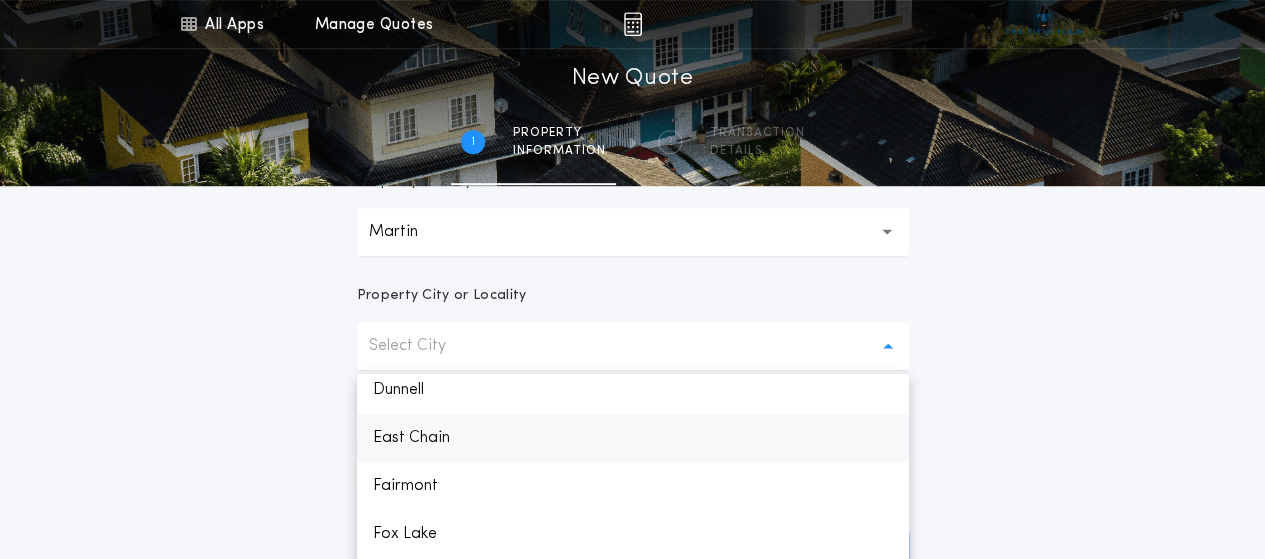 scroll, scrollTop: 100, scrollLeft: 0, axis: vertical 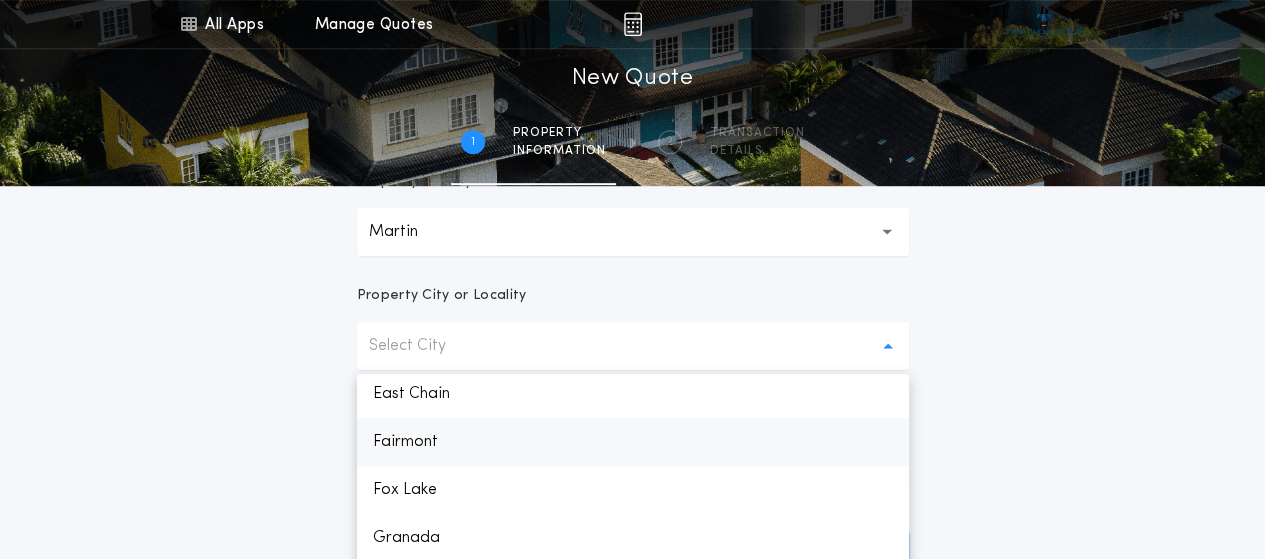 click on "Fairmont" at bounding box center (633, 442) 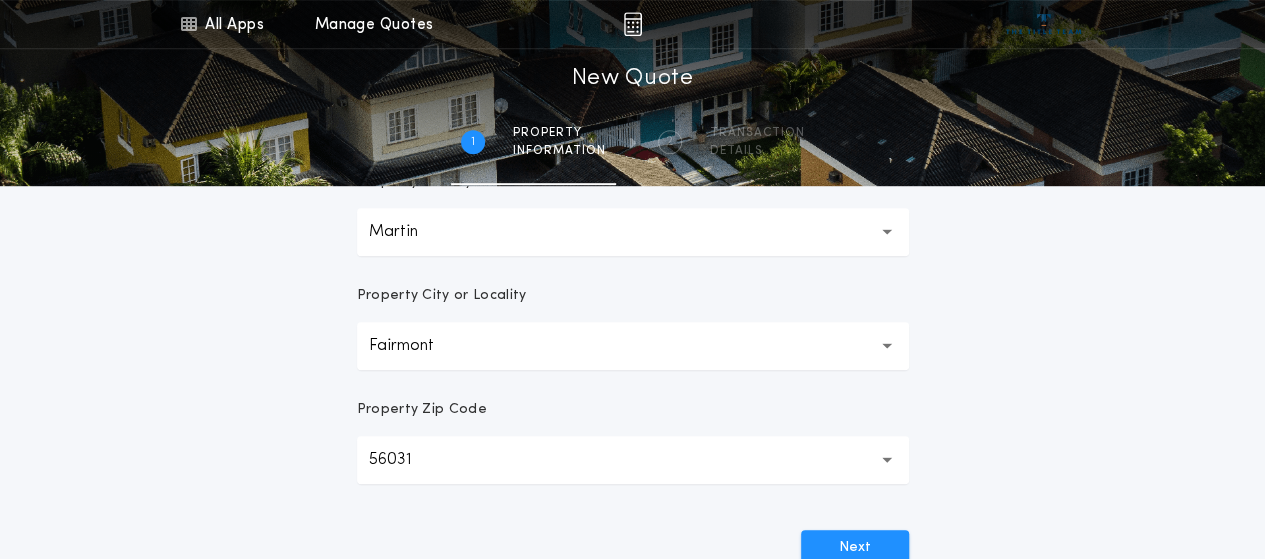 scroll, scrollTop: 600, scrollLeft: 0, axis: vertical 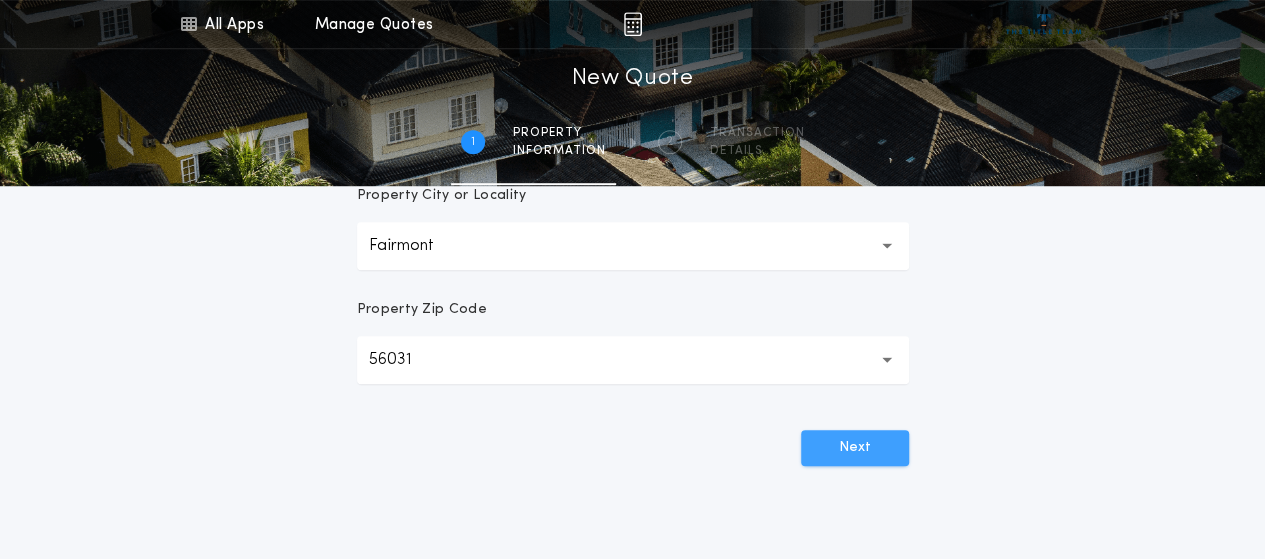 click on "Next" at bounding box center [855, 448] 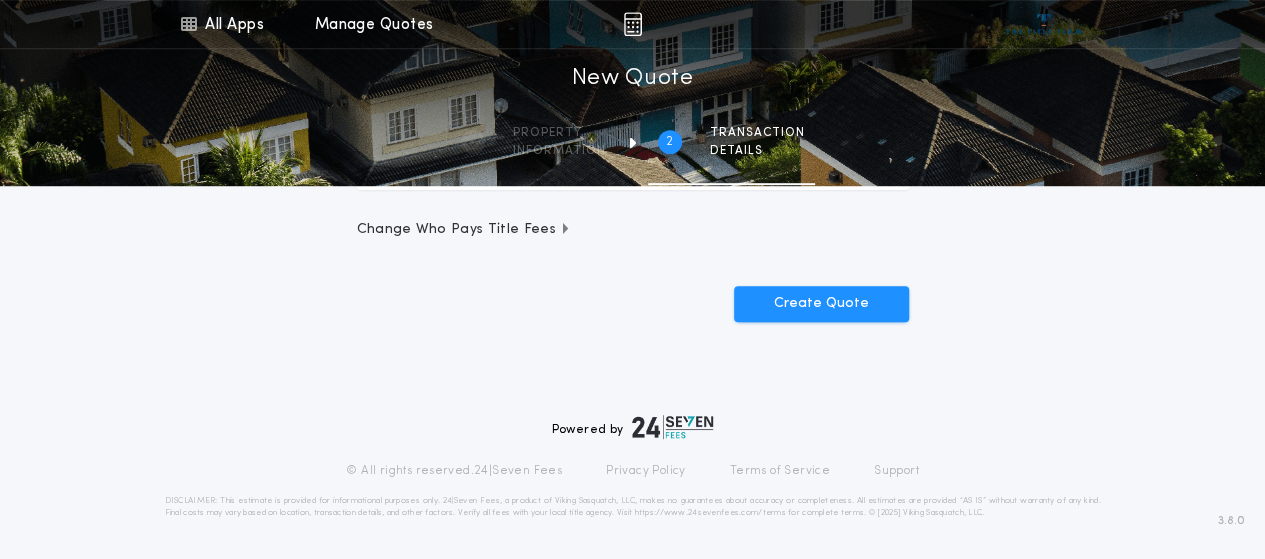 scroll, scrollTop: 0, scrollLeft: 0, axis: both 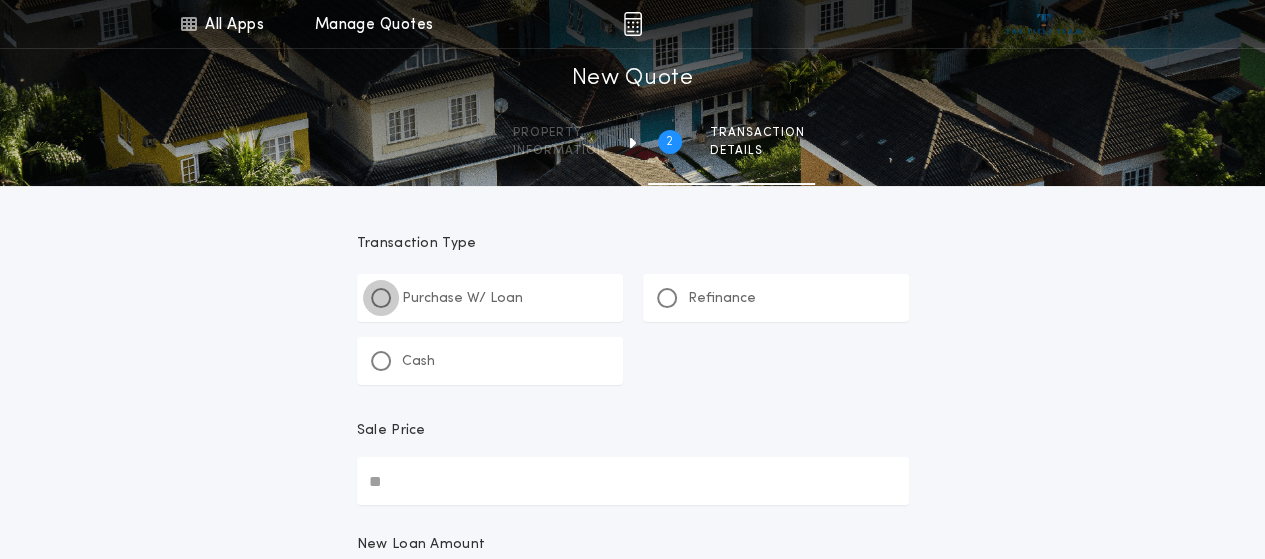 click at bounding box center (381, 298) 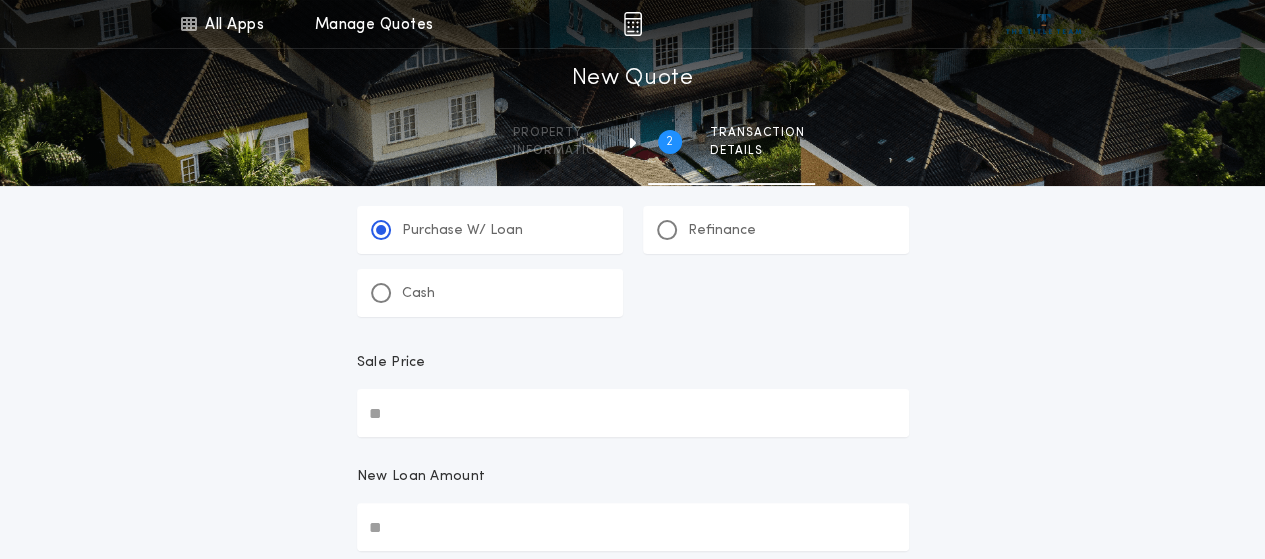scroll, scrollTop: 100, scrollLeft: 0, axis: vertical 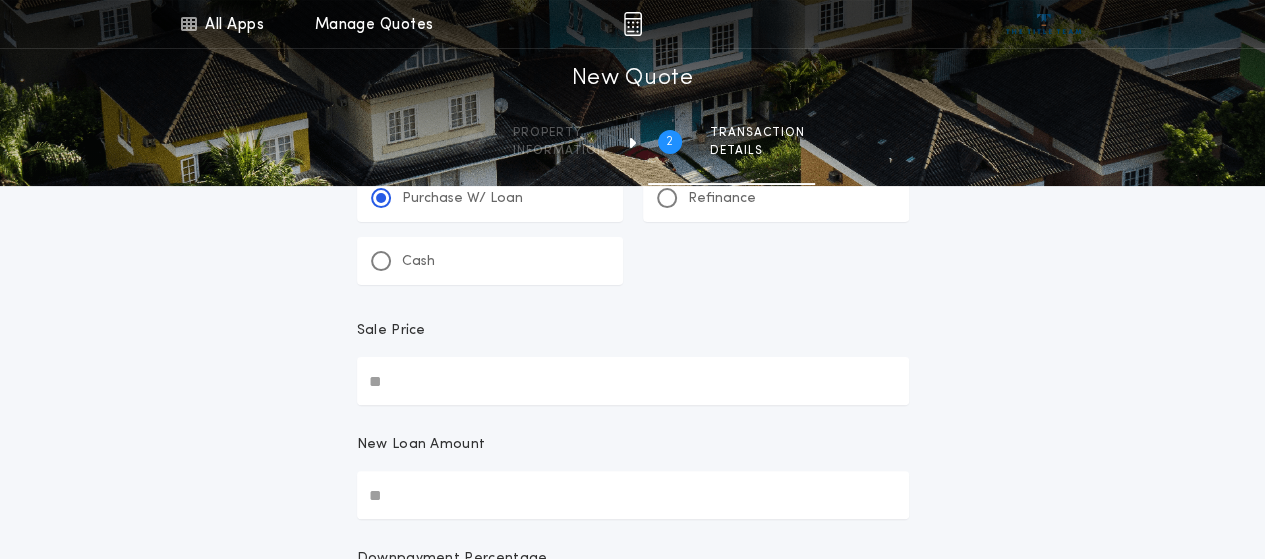 click on "Sale Price" at bounding box center [633, 381] 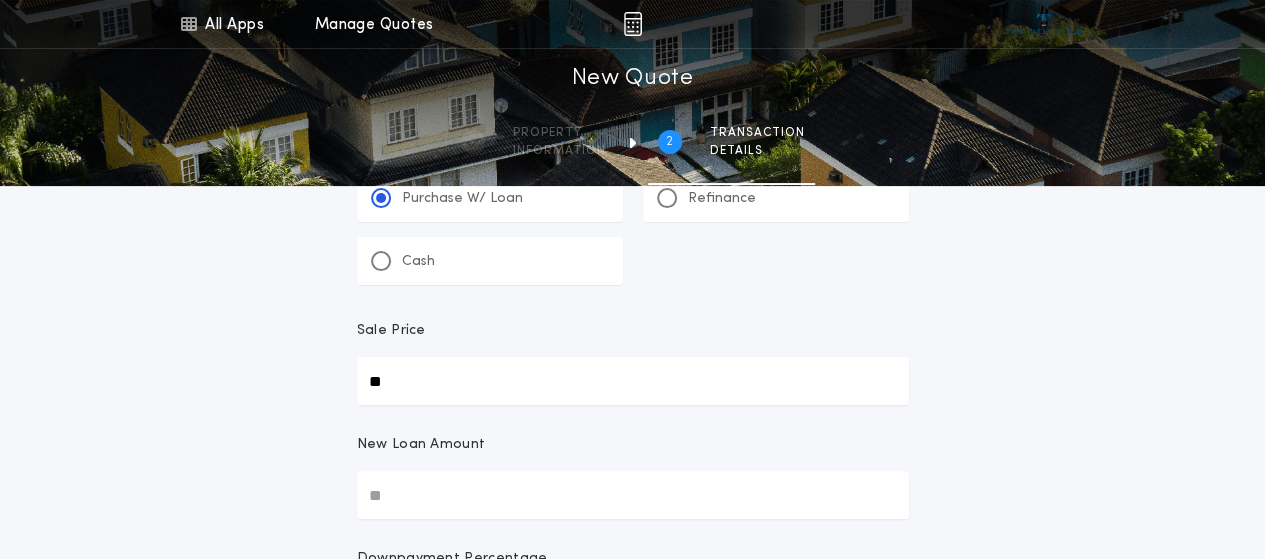 type on "**" 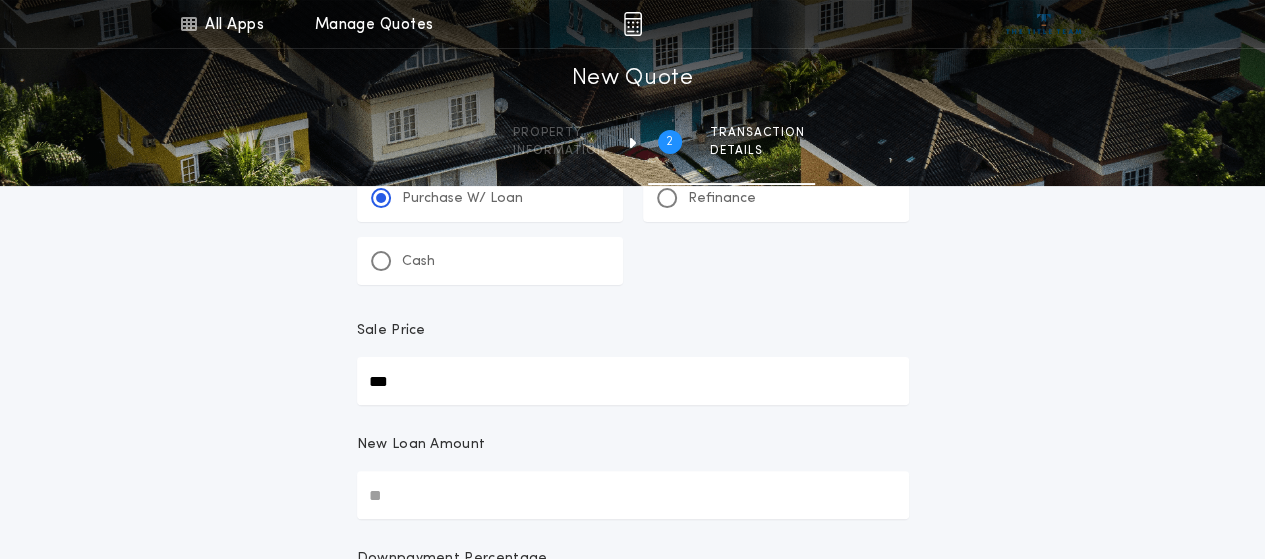 type on "***" 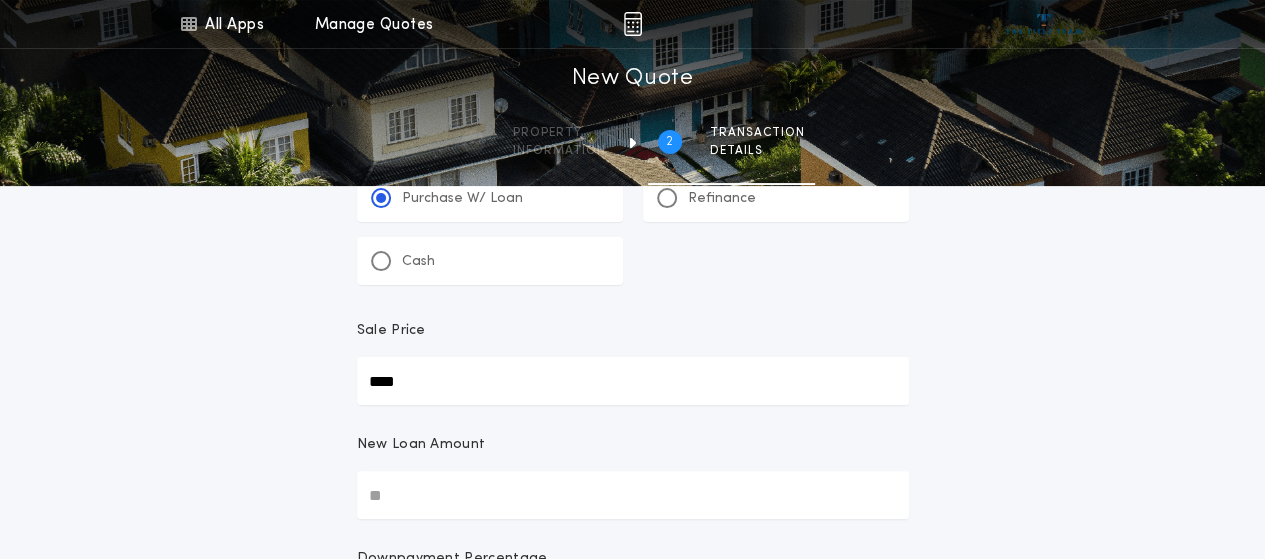 type on "****" 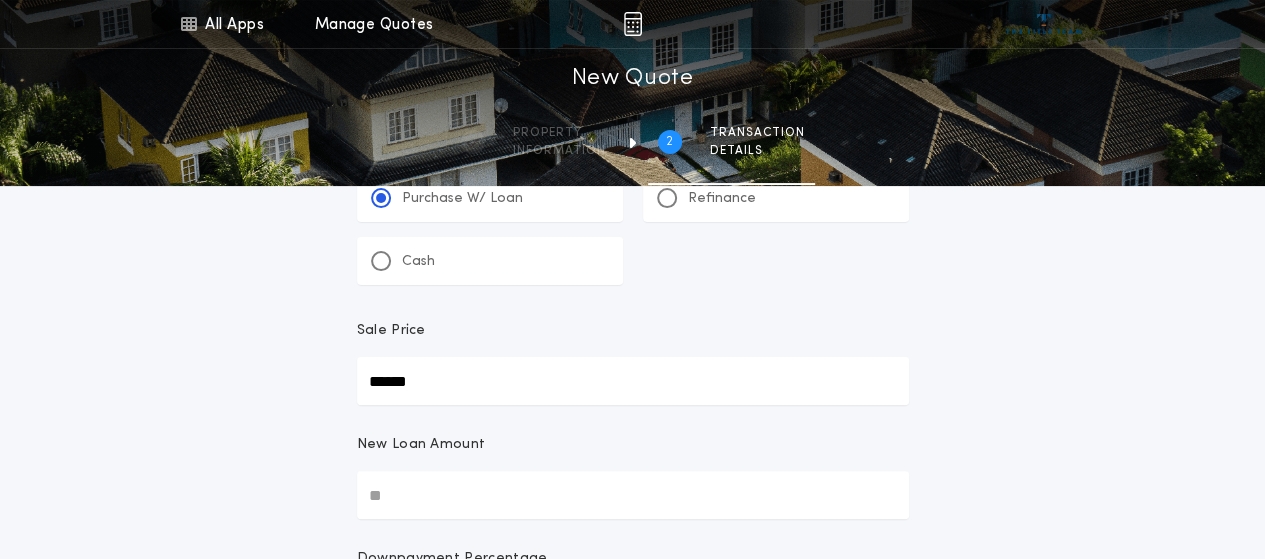 type on "******" 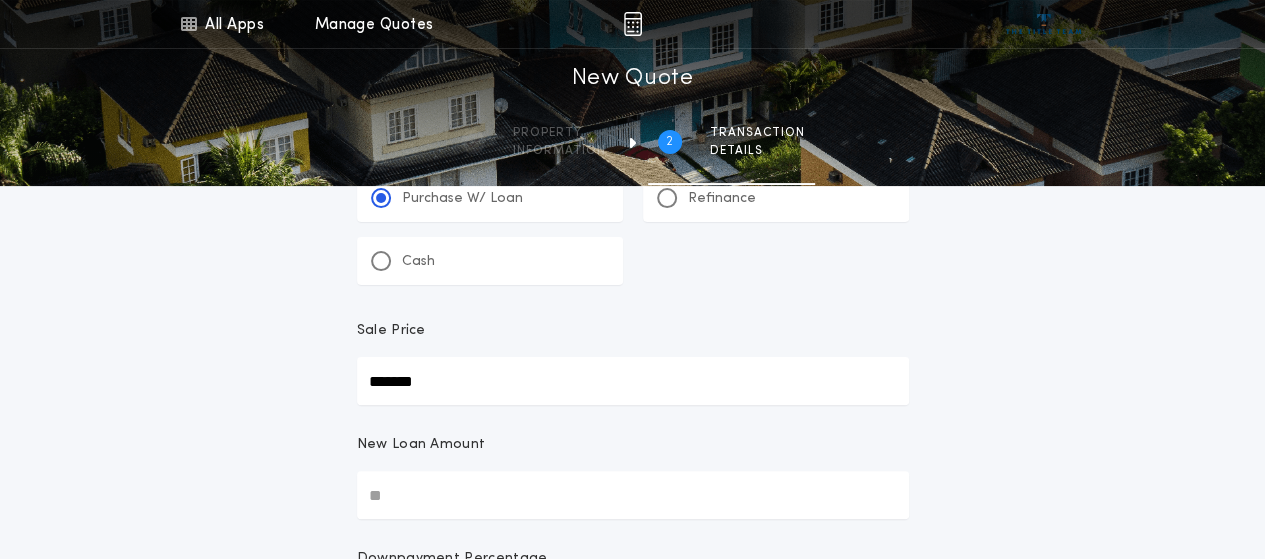 type on "*******" 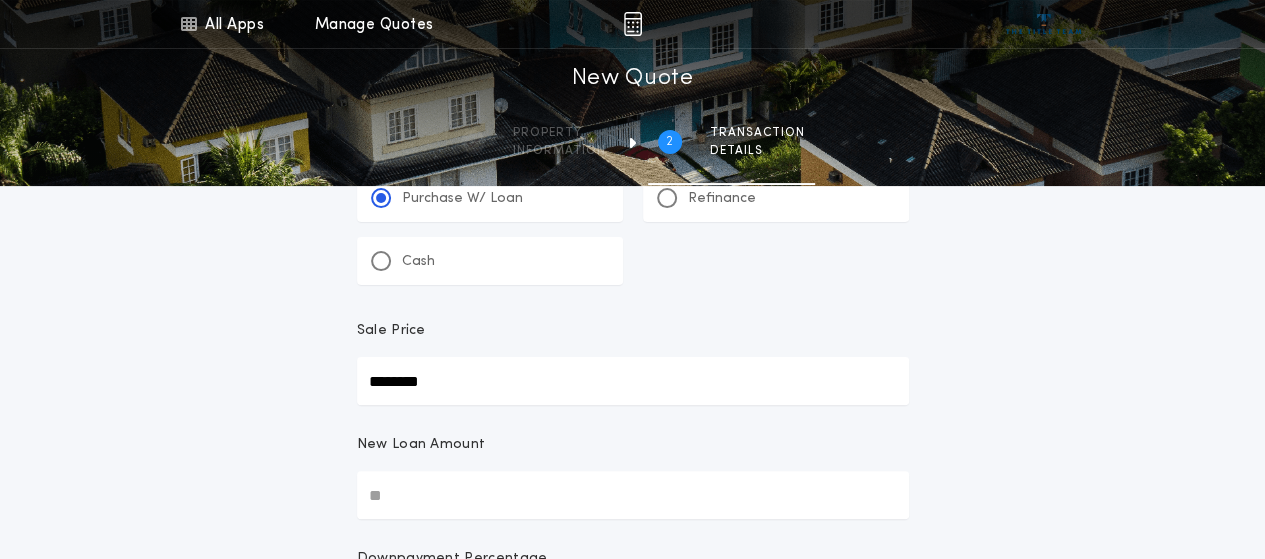type on "********" 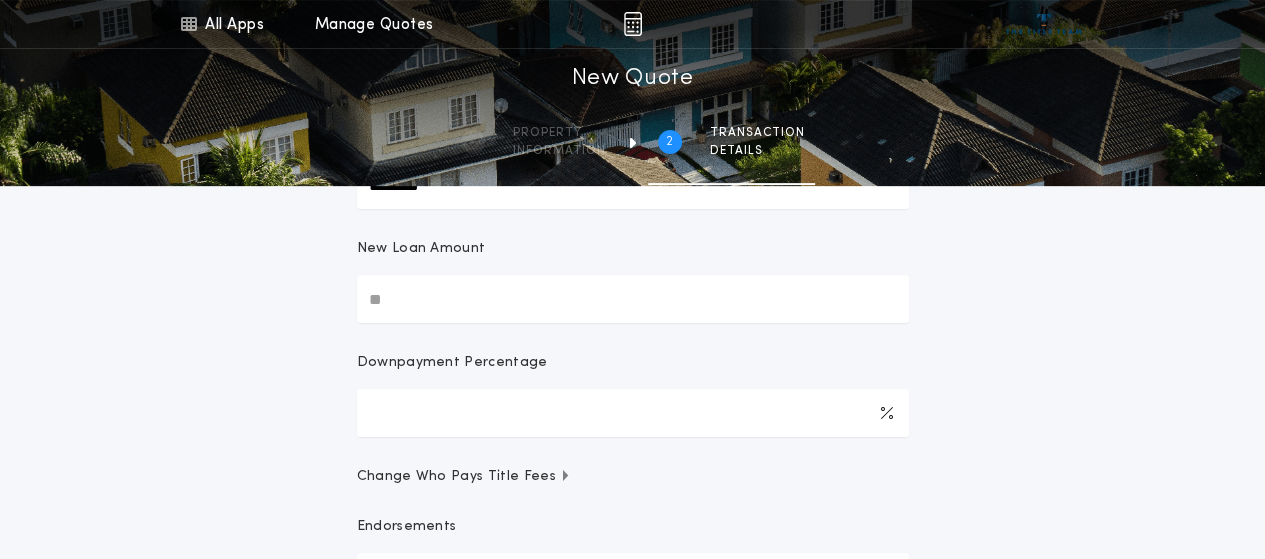 scroll, scrollTop: 300, scrollLeft: 0, axis: vertical 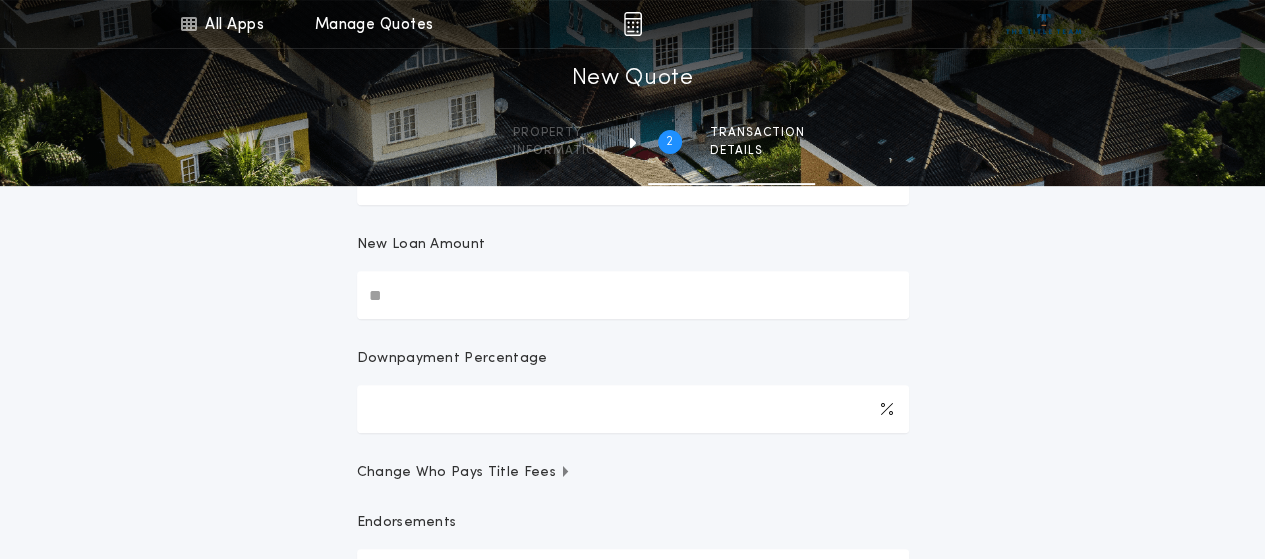 type on "*****" 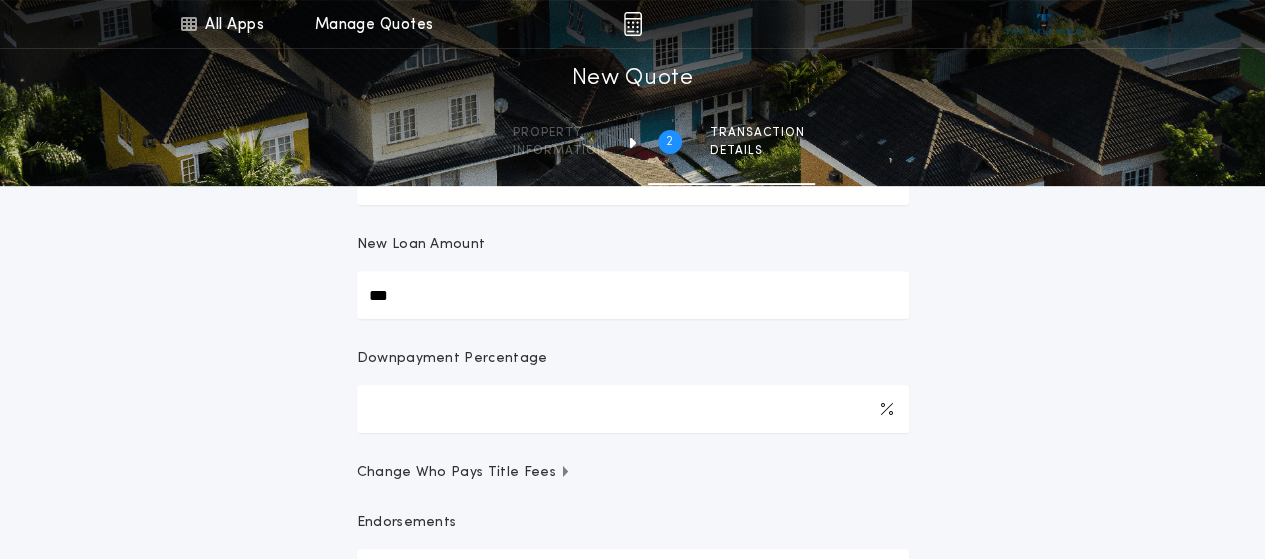 type on "****" 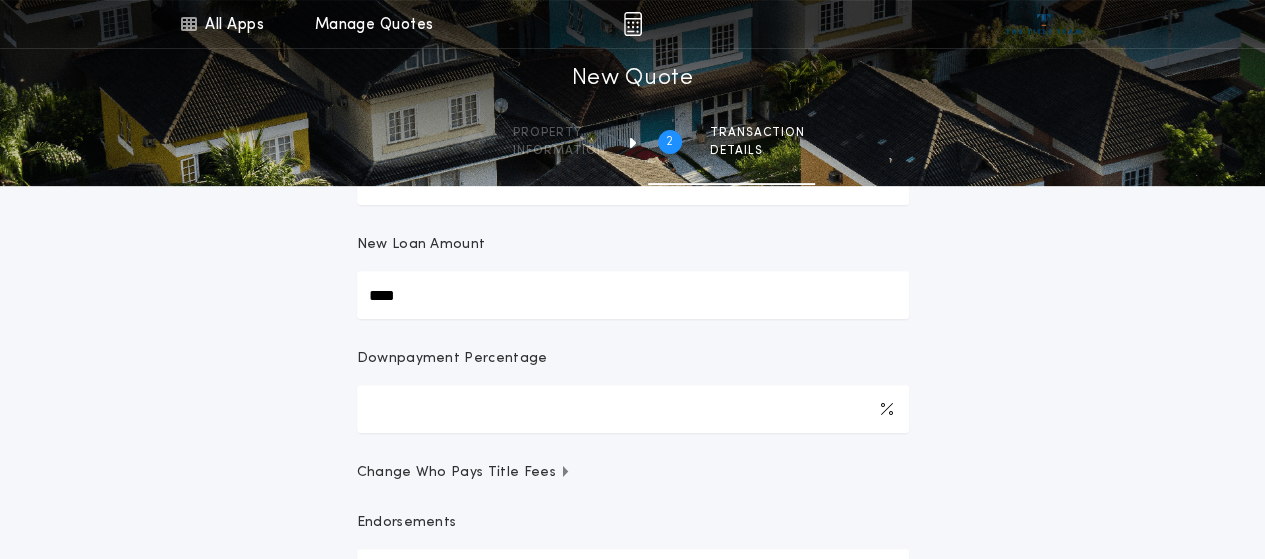 type on "******" 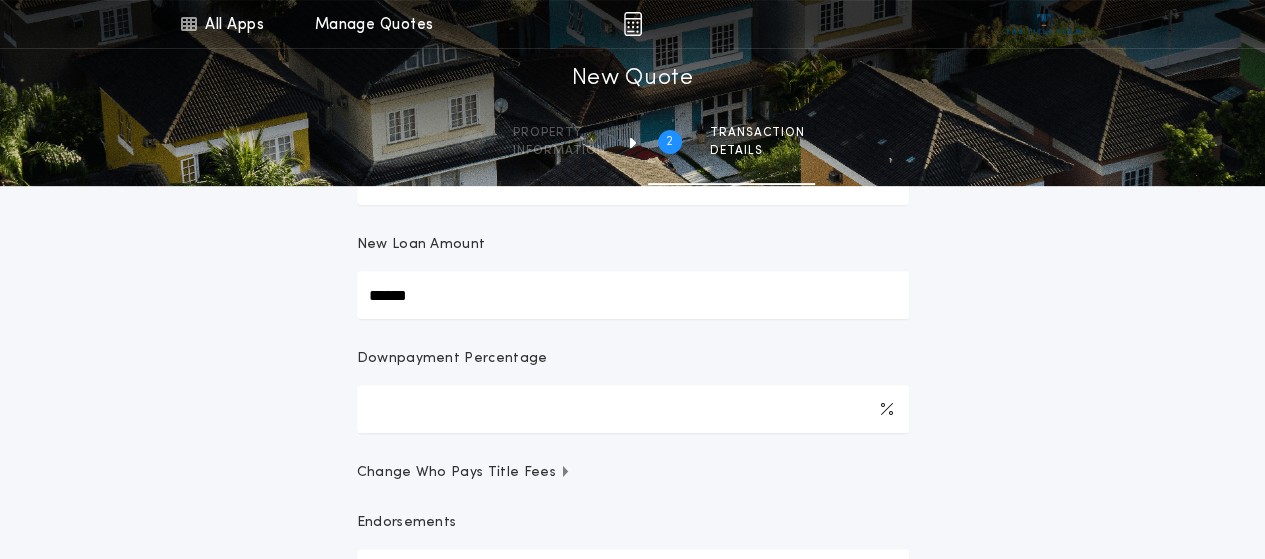 type on "*******" 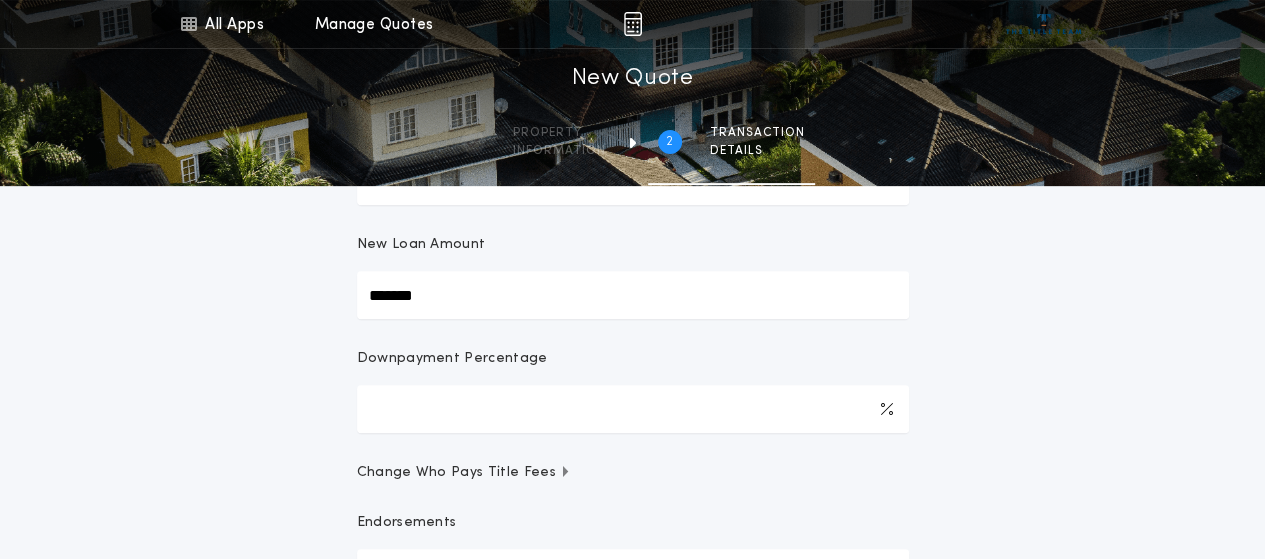 type on "********" 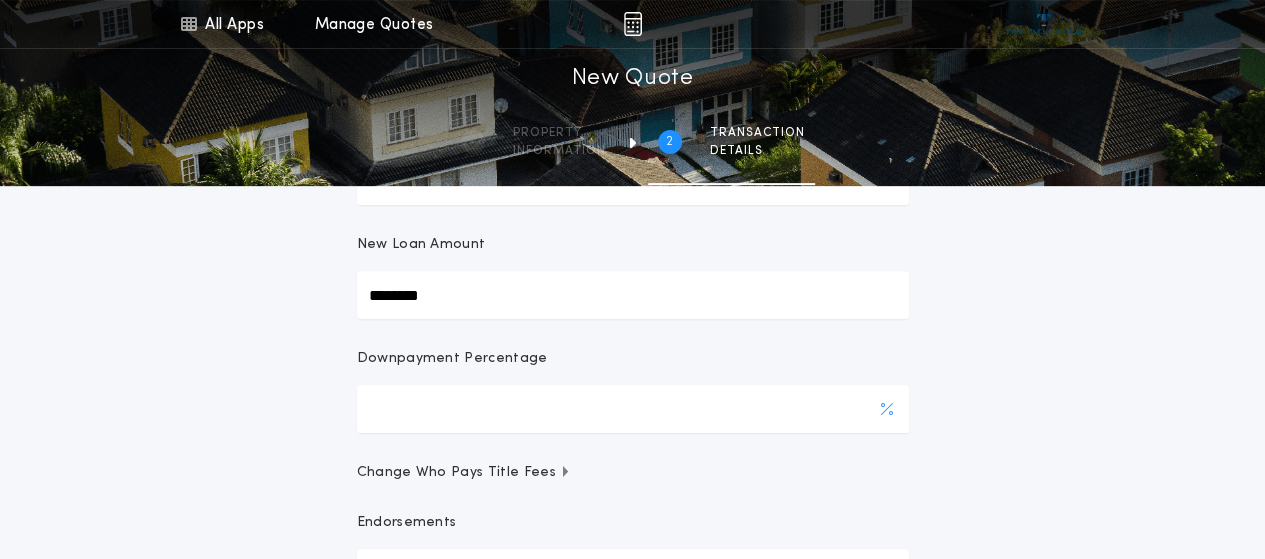 type on "********" 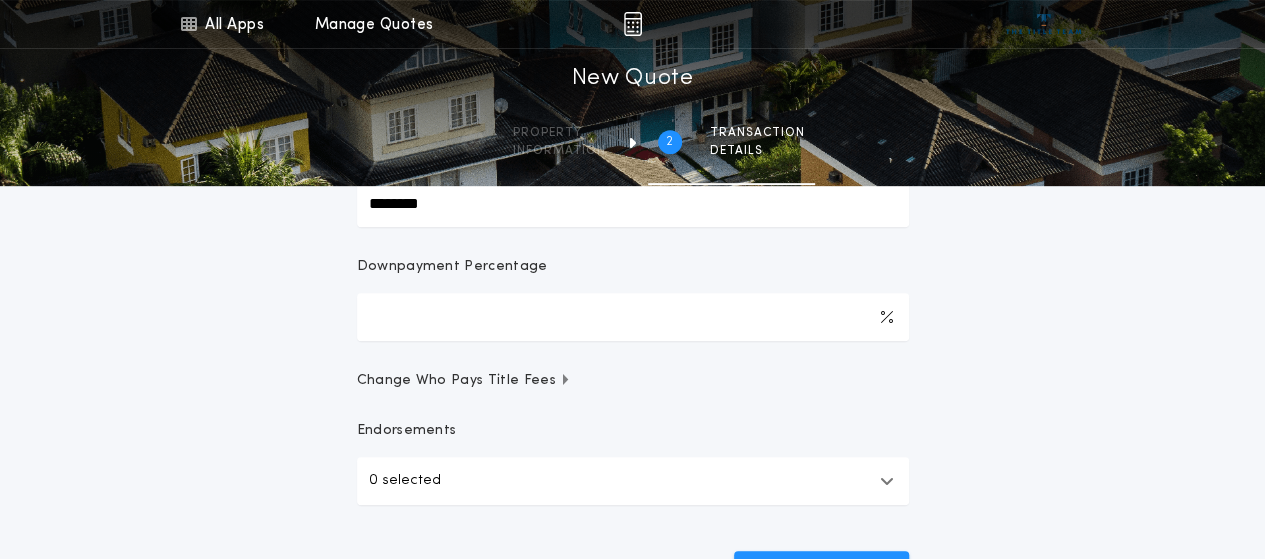 scroll, scrollTop: 500, scrollLeft: 0, axis: vertical 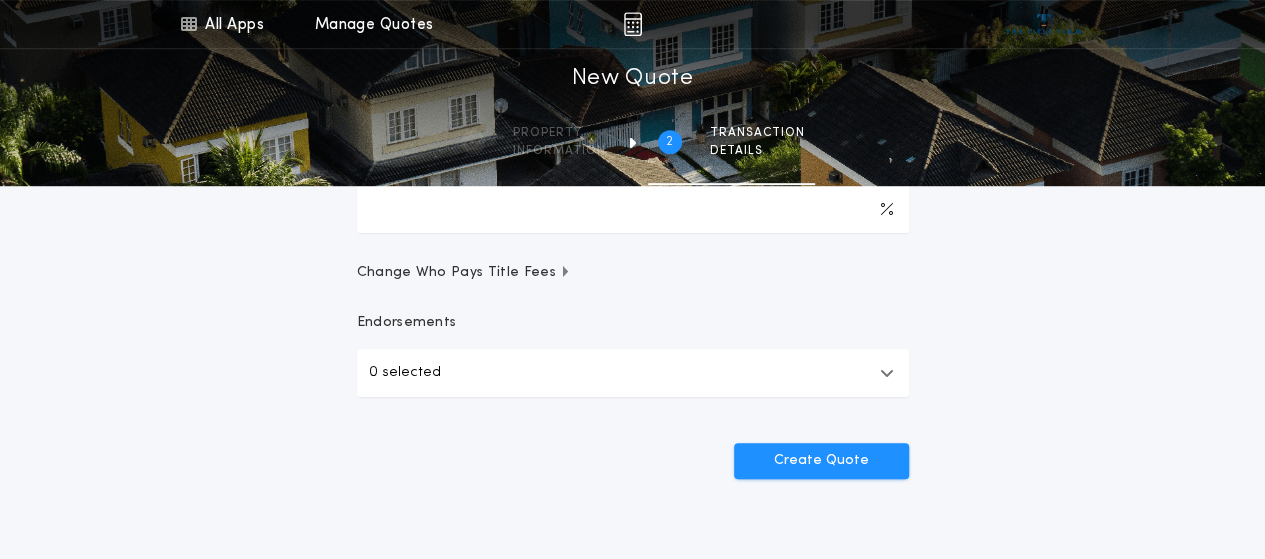 click on "0 selected" at bounding box center (633, 373) 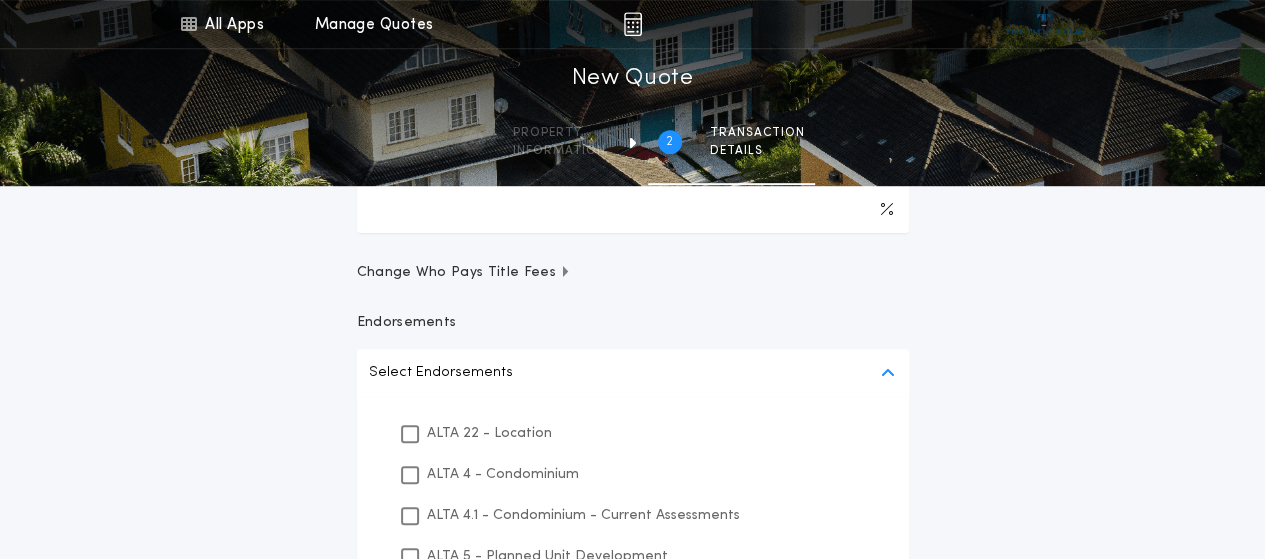 click at bounding box center [887, 373] 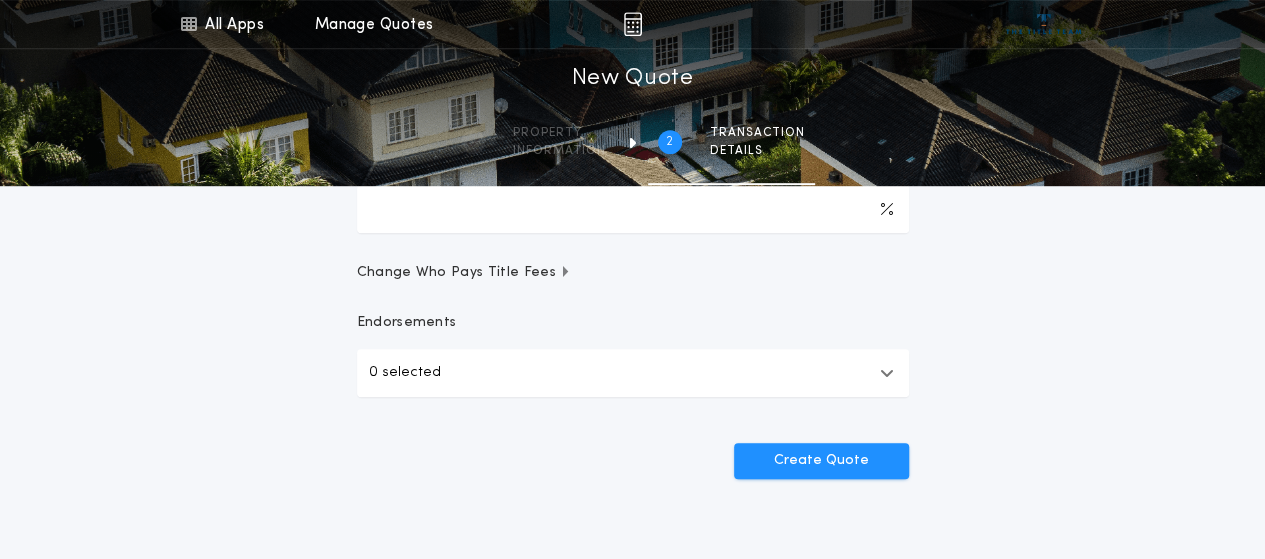scroll, scrollTop: 656, scrollLeft: 0, axis: vertical 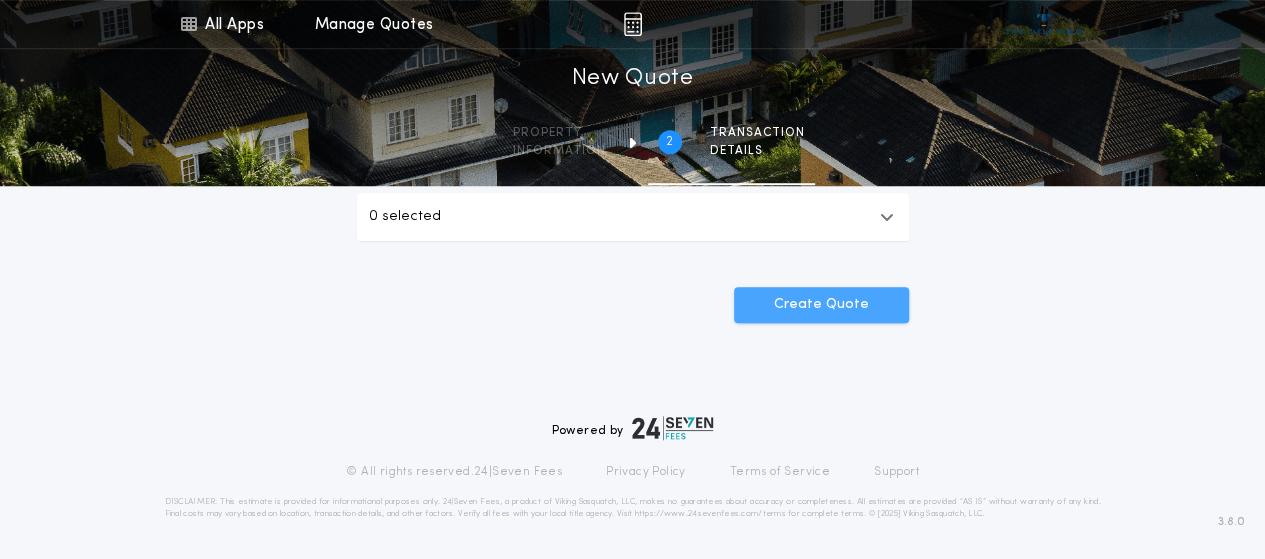 click on "Create Quote" at bounding box center [821, 305] 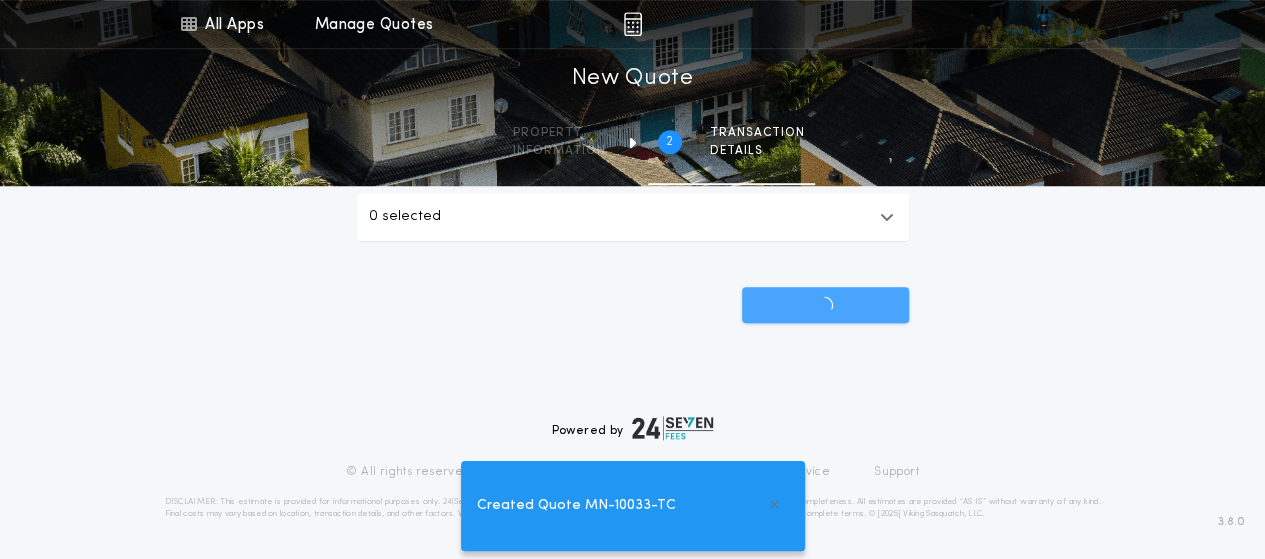 scroll, scrollTop: 0, scrollLeft: 0, axis: both 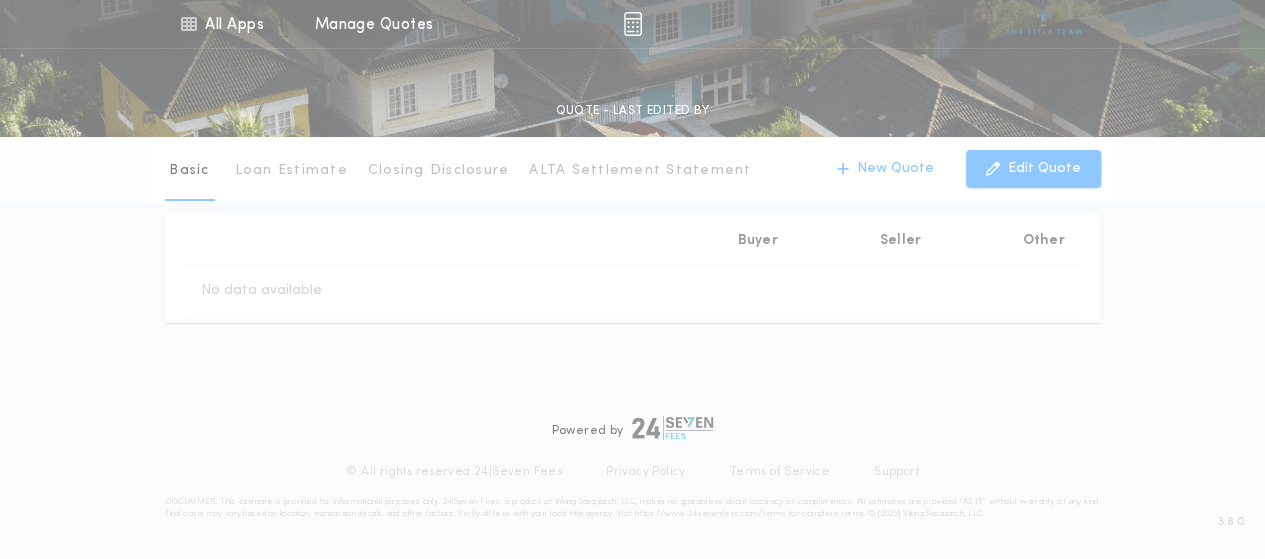 type on "********" 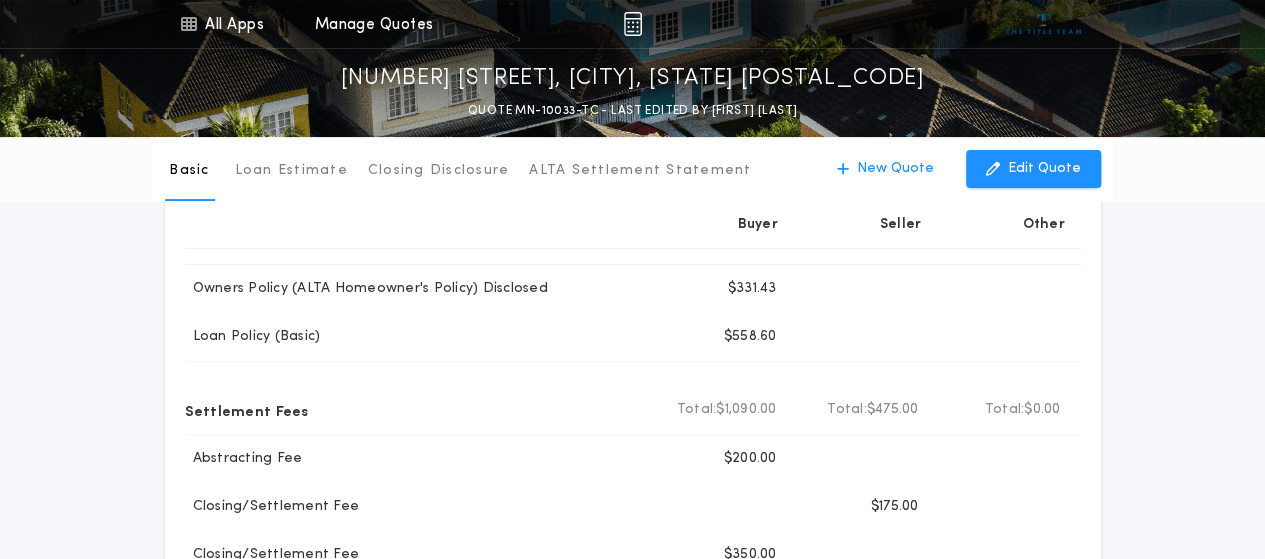 scroll, scrollTop: 200, scrollLeft: 0, axis: vertical 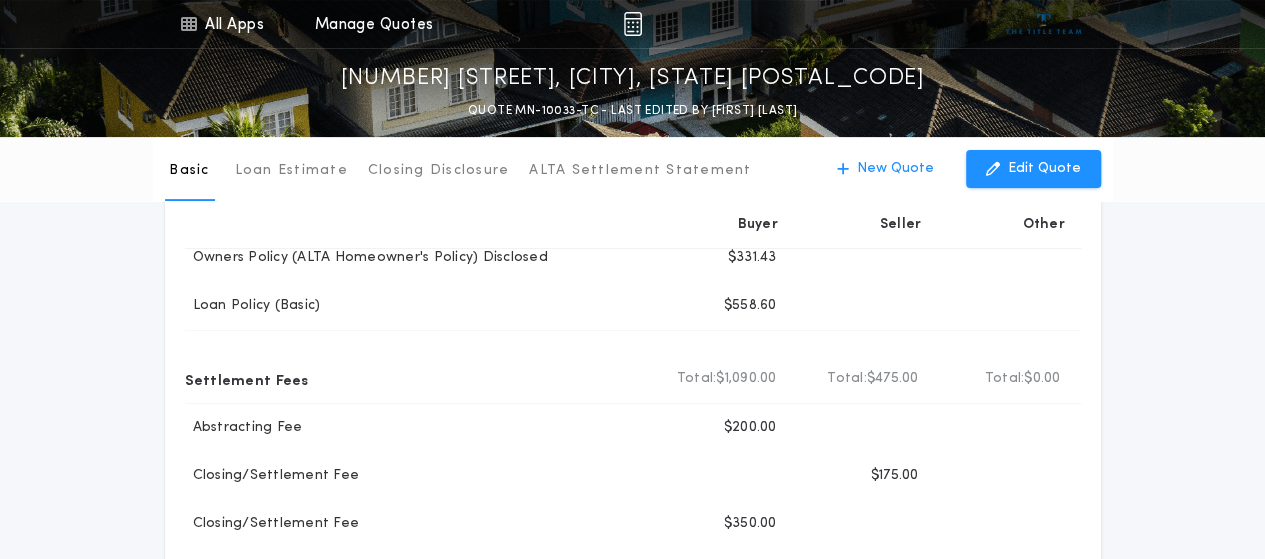 click at bounding box center [418, 225] 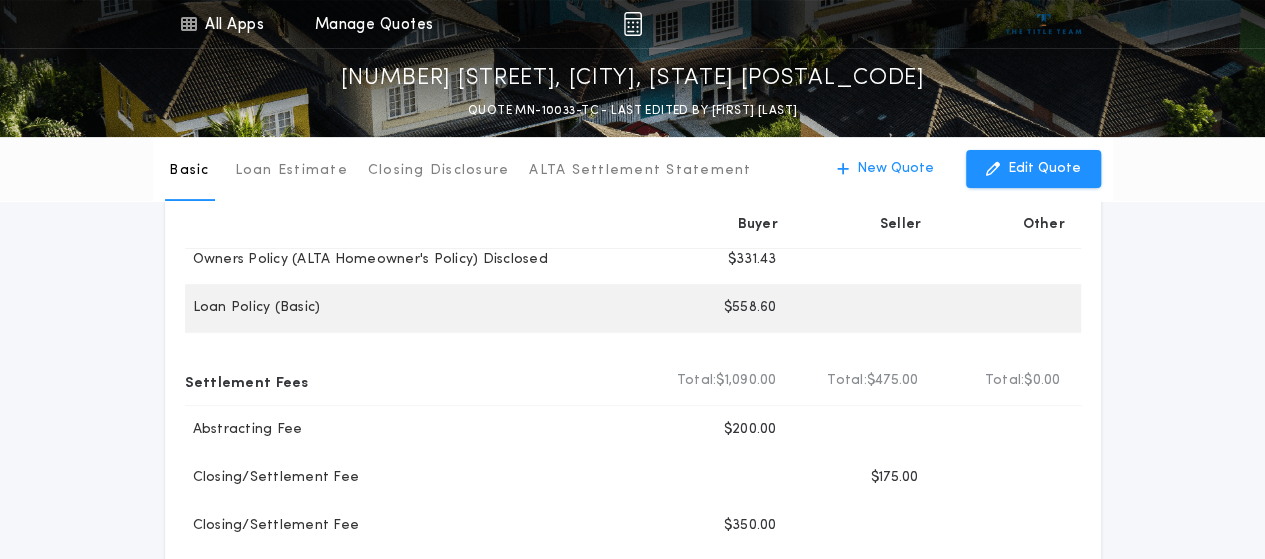 scroll, scrollTop: 100, scrollLeft: 0, axis: vertical 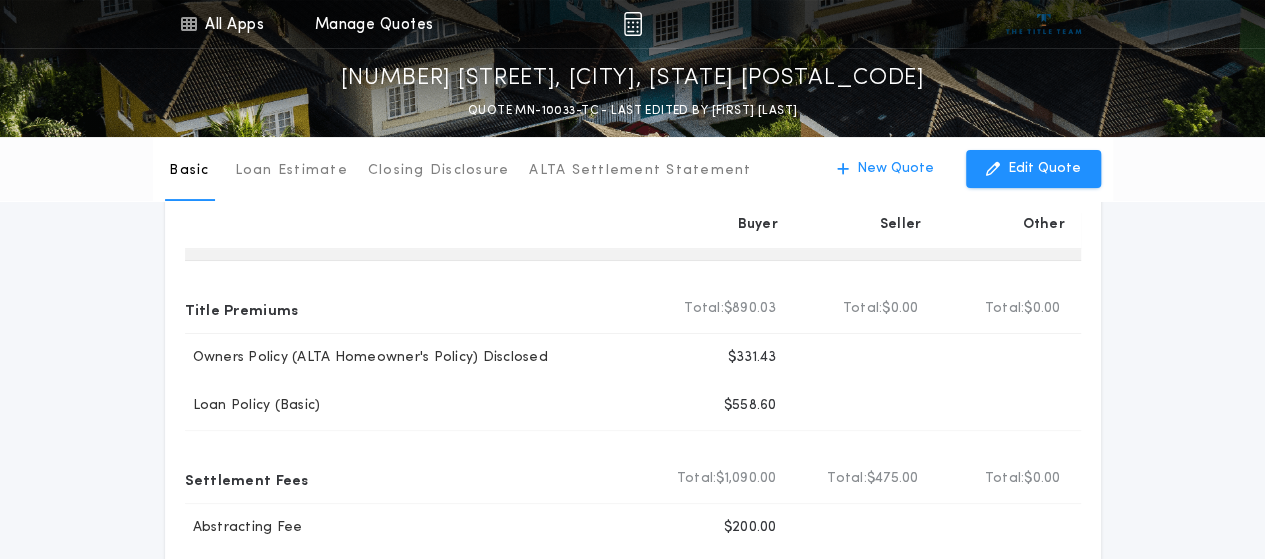 click on "Title Fees" at bounding box center [232, 237] 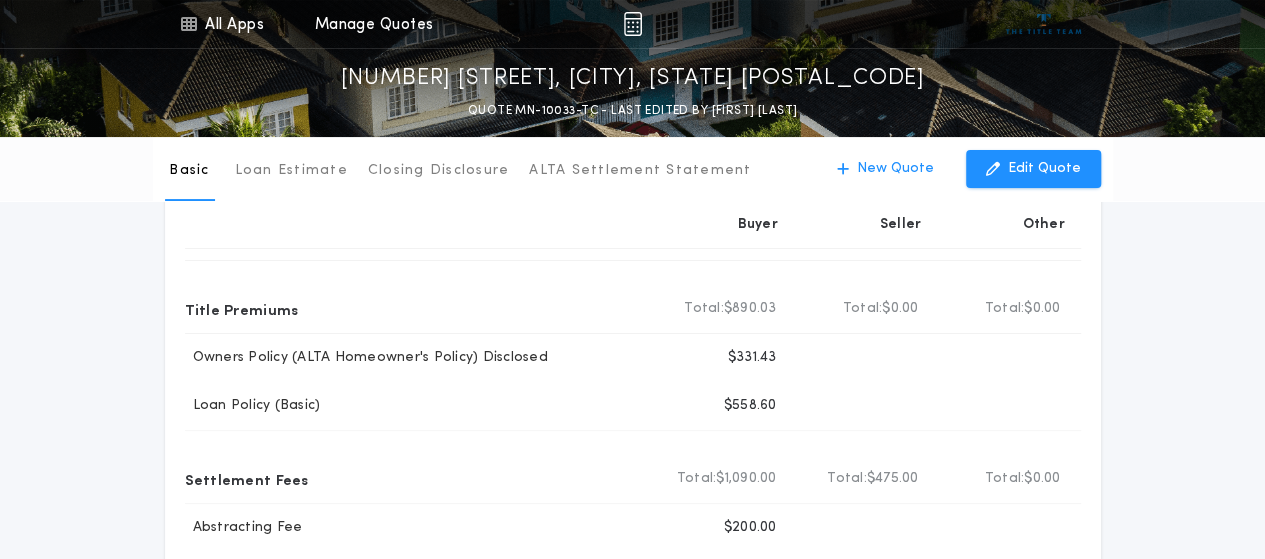 click at bounding box center [418, 225] 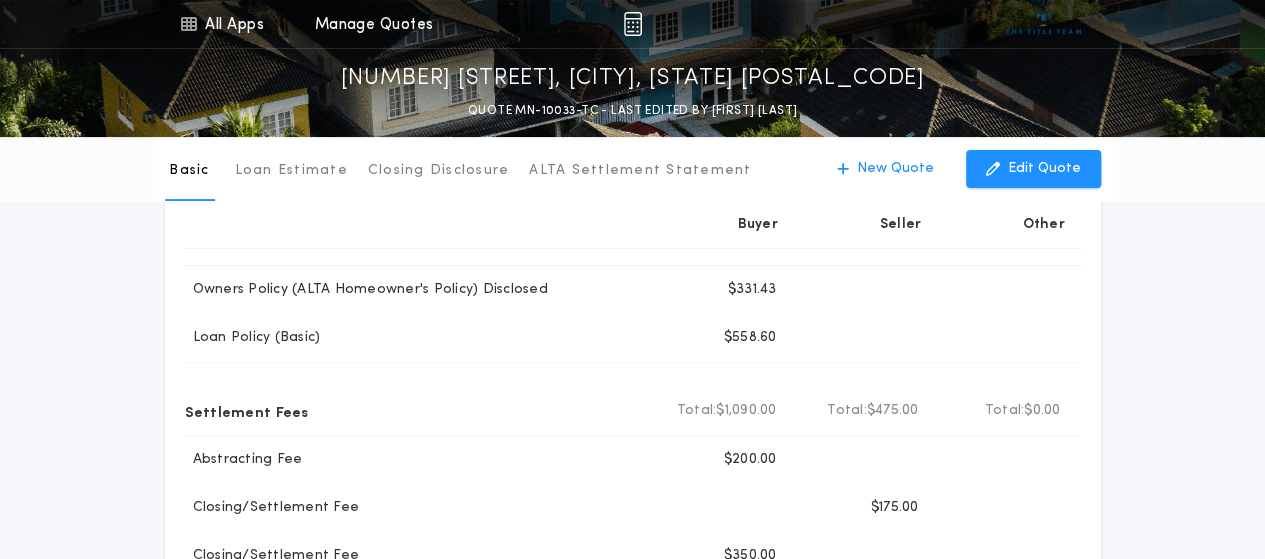 scroll, scrollTop: 200, scrollLeft: 0, axis: vertical 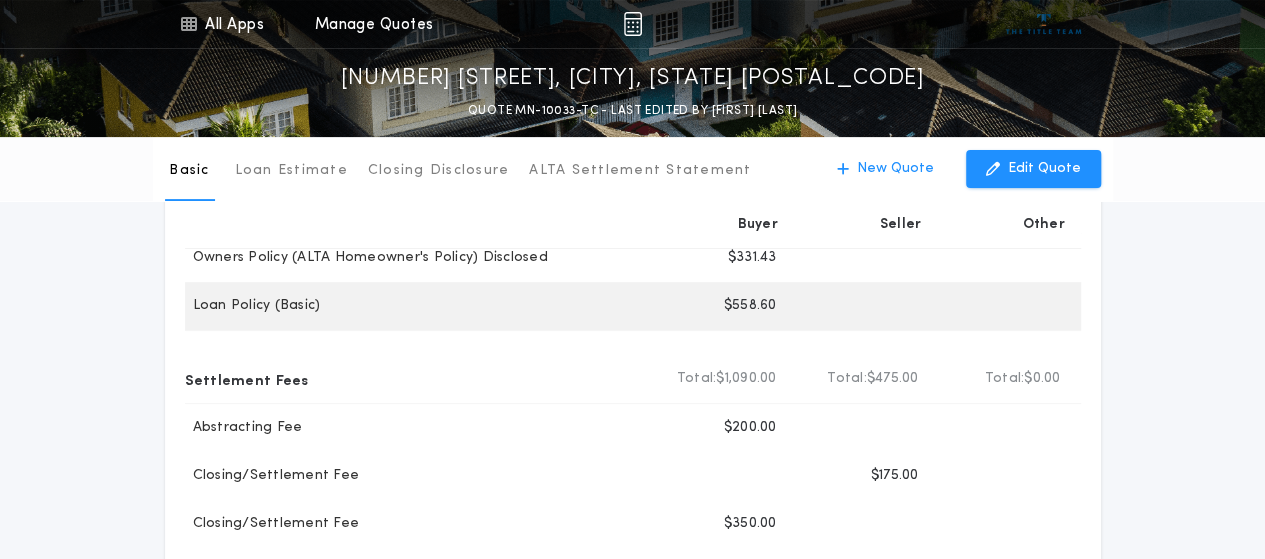 drag, startPoint x: 220, startPoint y: 321, endPoint x: 233, endPoint y: 321, distance: 13 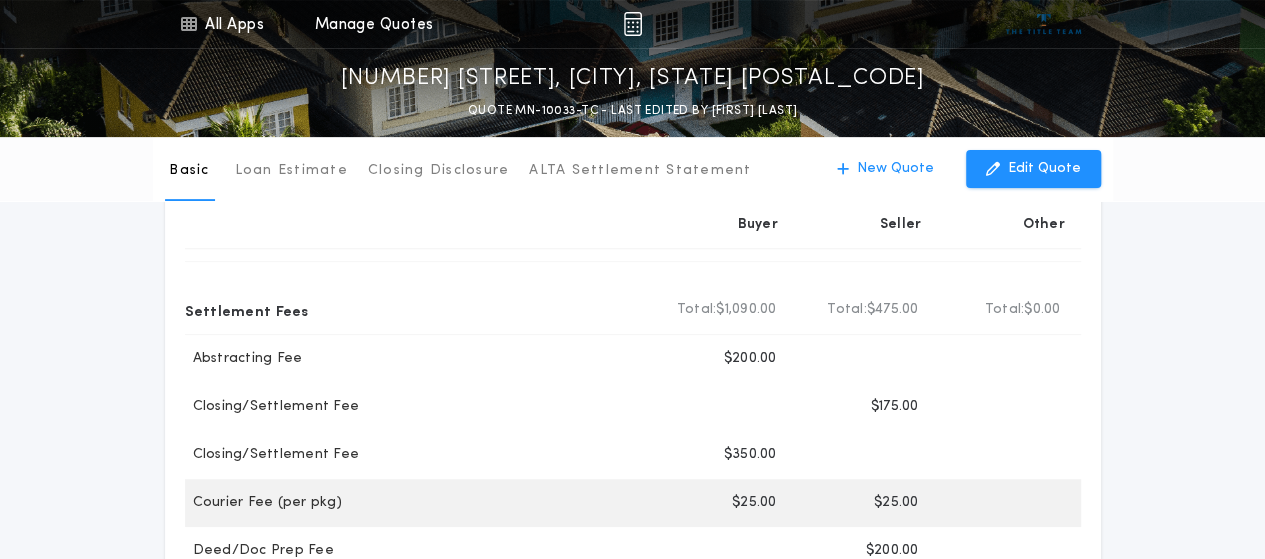 scroll, scrollTop: 300, scrollLeft: 0, axis: vertical 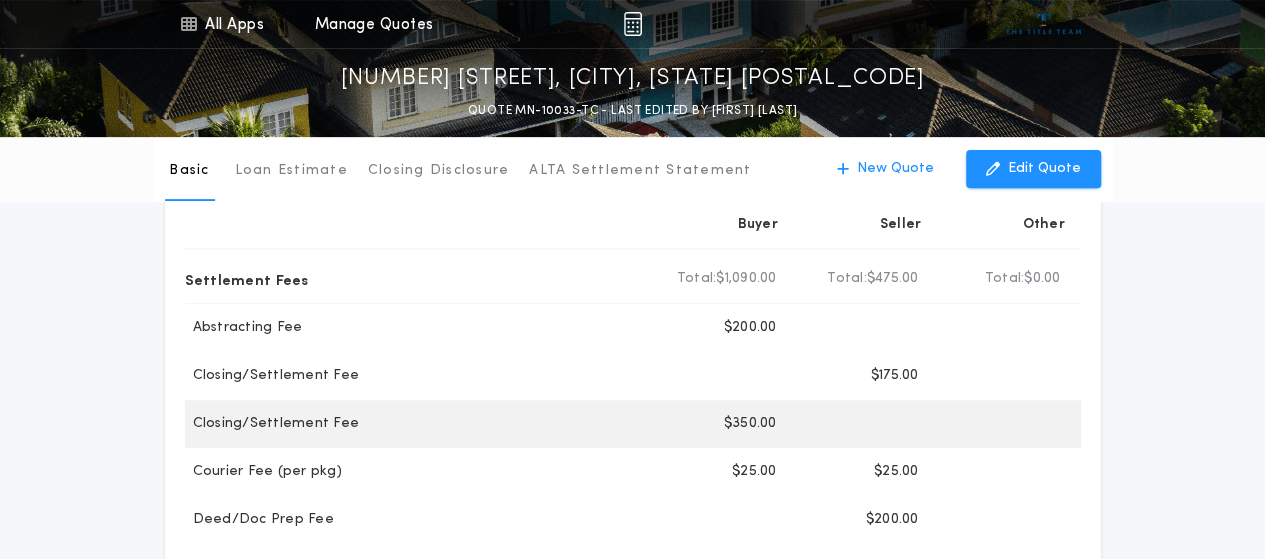 click on "Closing/Settlement Fee Buyer $350.00" at bounding box center [633, 424] 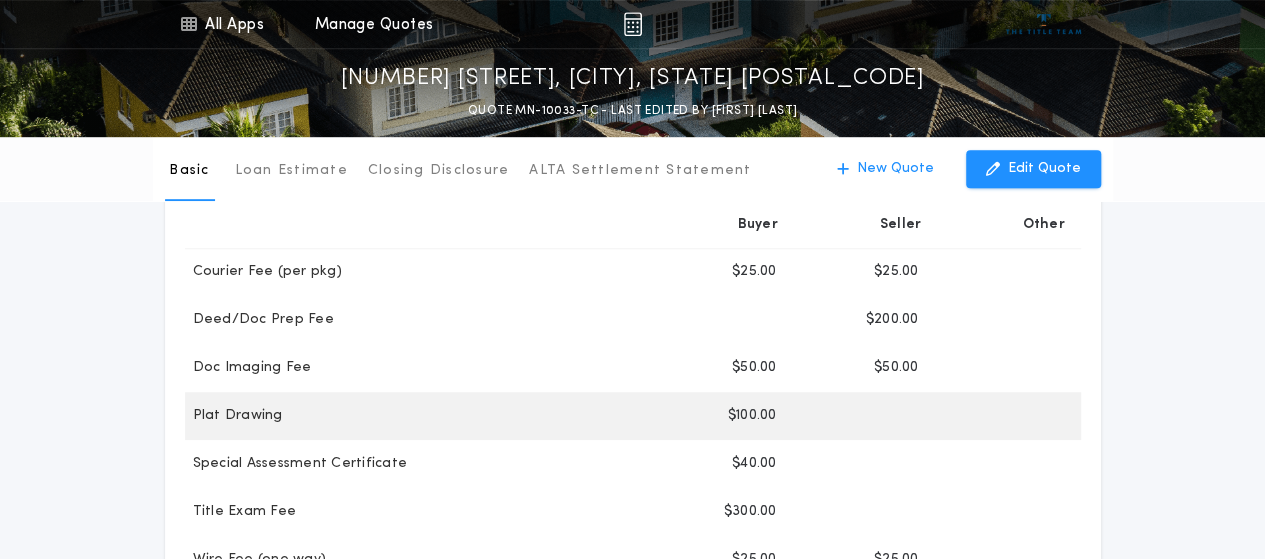 scroll, scrollTop: 600, scrollLeft: 0, axis: vertical 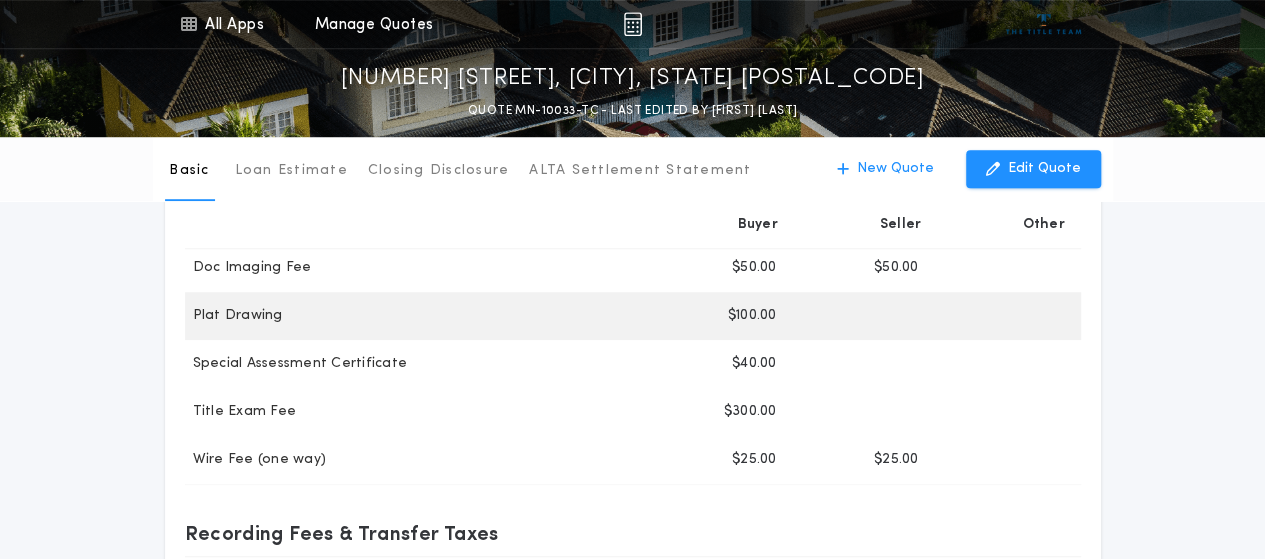 click on "Plat Drawing Buyer $100.00" at bounding box center [633, 316] 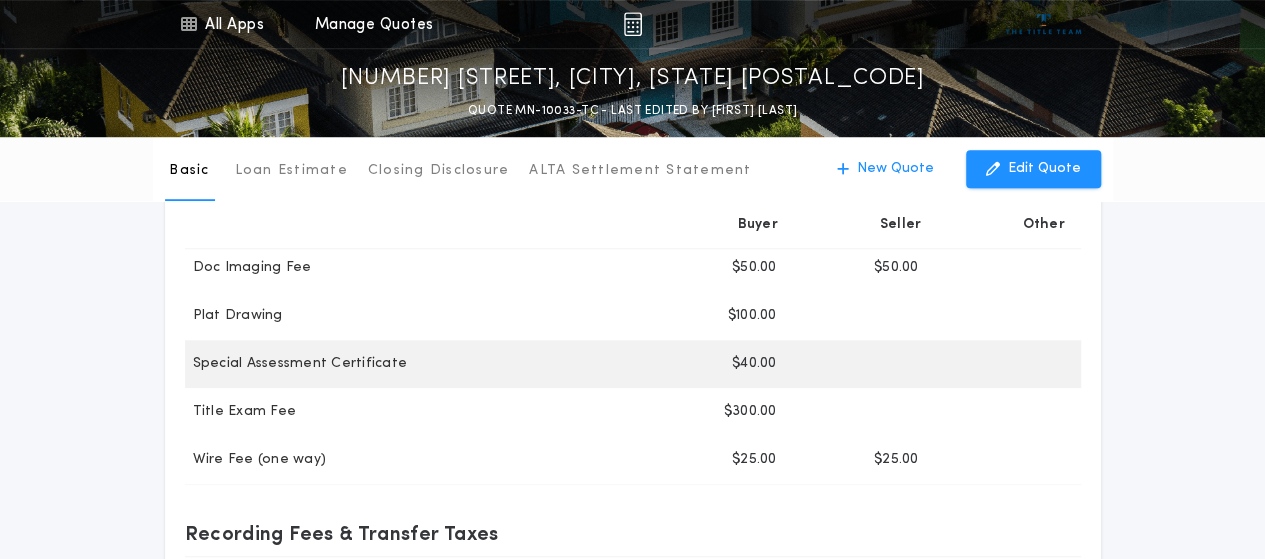 click on "Special Assessment Certificate Buyer $40.00" at bounding box center [633, 364] 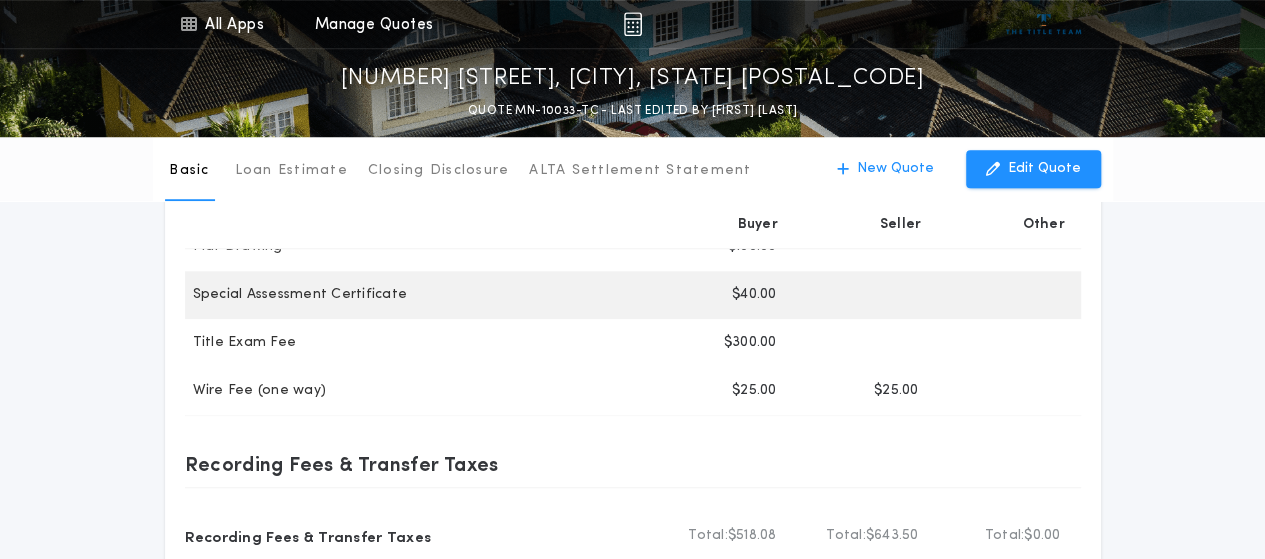 scroll, scrollTop: 700, scrollLeft: 0, axis: vertical 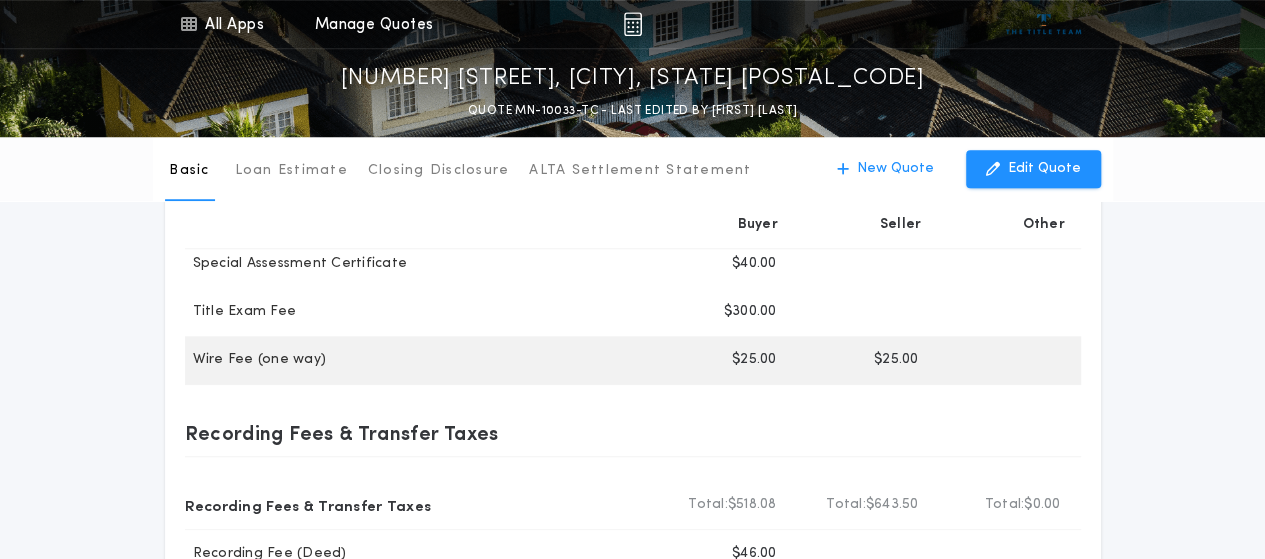 click on "Wire Fee (one way) Buyer $25.00 Seller $25.00" at bounding box center (633, 360) 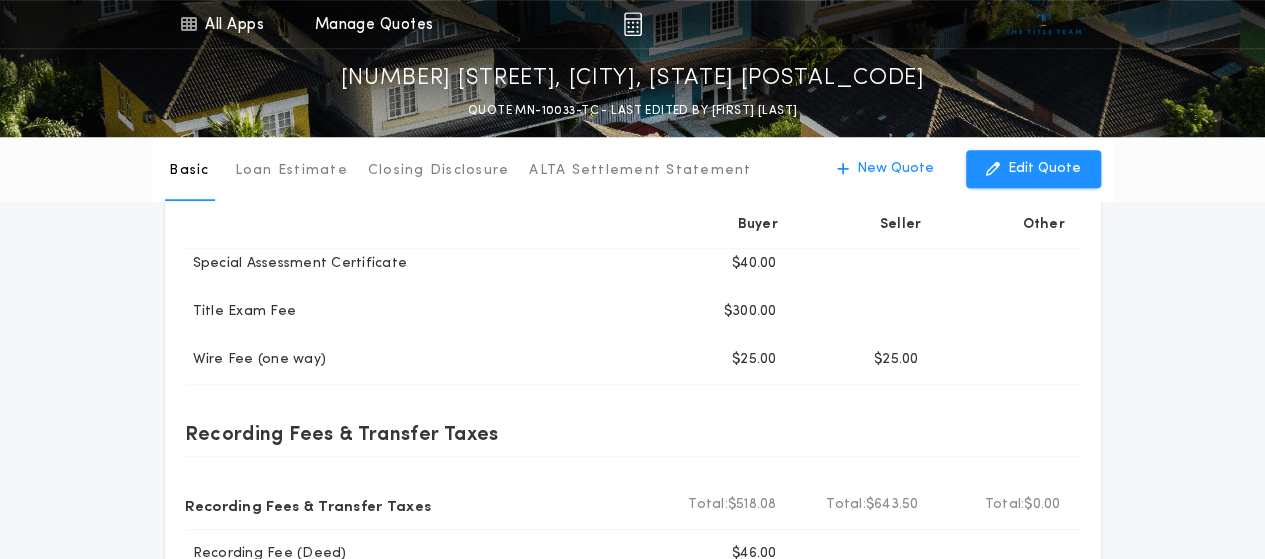 click on "Basic Loan Estimate Closing Disclosure ALTA Settlement Statement Basic New Quote Edit Quote Compare Print Download Email Buyer Seller Other Title Fees Title Premiums Total Buyer Total:   $890.03 Total Seller Total:   $0.00 Total Other Total:   $0.00 Owners Policy (ALTA Homeowner's Policy) Disclosed Buyer $331.43 Loan Policy (Basic) Buyer $558.60 Settlement Fees Total Buyer Total:   $1,090.00 Total Seller Total:   $475.00 Total Other Total:   $0.00 Abstracting Fee Buyer $200.00 Closing/Settlement Fee Buyer Seller $175.00 Closing/Settlement Fee Buyer $350.00 Courier Fee (per pkg) Buyer $25.00 Seller $25.00 Deed/Doc Prep Fee Buyer Seller $200.00 Doc Imaging Fee Buyer $50.00 Seller $50.00 Plat Drawing Buyer $100.00 Special Assessment Certificate Buyer $40.00 Title Exam Fee Buyer $300.00 Wire Fee (one way) Buyer $25.00 Seller $25.00 Recording Fees & Transfer Taxes Recording Fees & Transfer Taxes Total Buyer Total:   $518.08 Total Seller Total:   $643.50 Total Other Total:   $0.00 Recording Fee (Deed)" at bounding box center [632, 191] 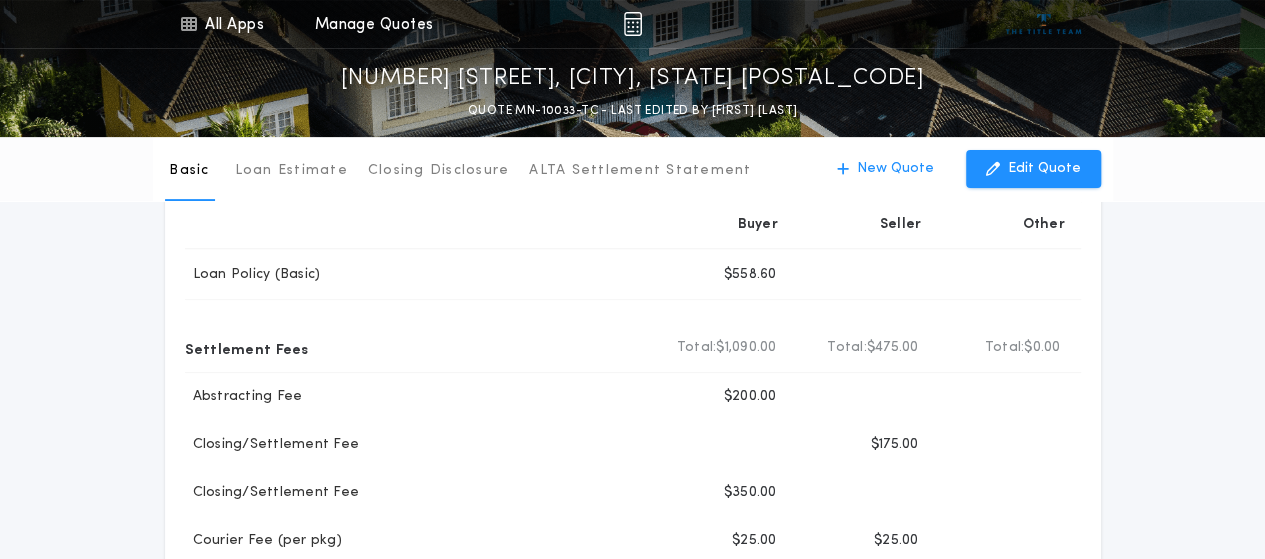 scroll, scrollTop: 200, scrollLeft: 0, axis: vertical 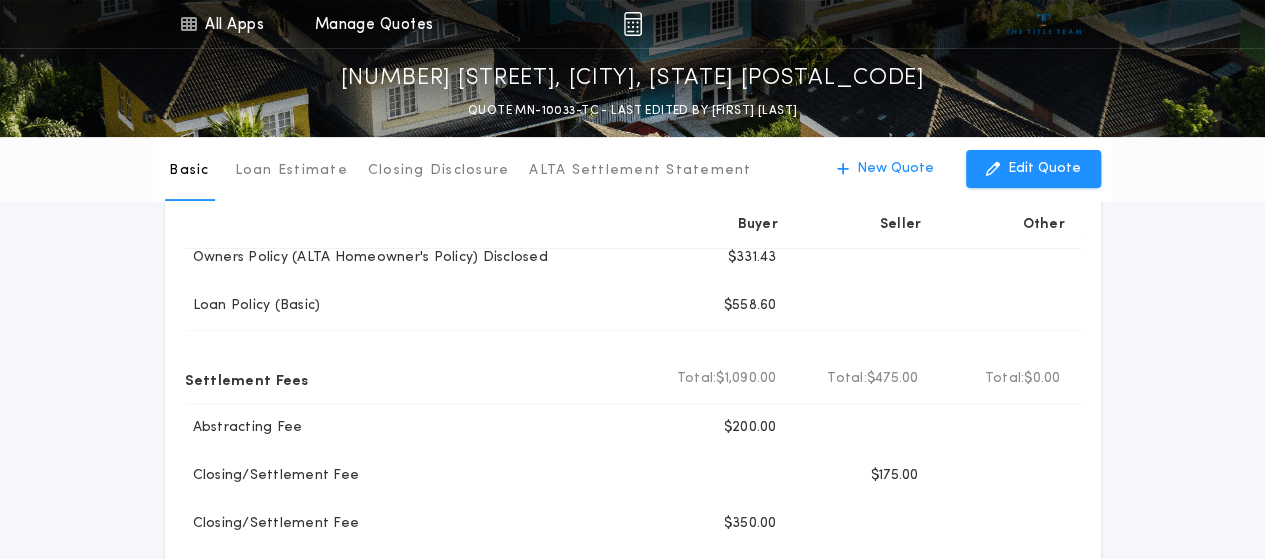 click on "Basic Loan Estimate Closing Disclosure ALTA Settlement Statement Basic New Quote Edit Quote Compare Print Download Email Buyer Seller Other Title Fees Title Premiums Total Buyer Total:   $890.03 Total Seller Total:   $0.00 Total Other Total:   $0.00 Owners Policy (ALTA Homeowner's Policy) Disclosed Buyer $331.43 Loan Policy (Basic) Buyer $558.60 Settlement Fees Total Buyer Total:   $1,090.00 Total Seller Total:   $475.00 Total Other Total:   $0.00 Abstracting Fee Buyer $200.00 Closing/Settlement Fee Buyer Seller $175.00 Closing/Settlement Fee Buyer $350.00 Courier Fee (per pkg) Buyer $25.00 Seller $25.00 Deed/Doc Prep Fee Buyer Seller $200.00 Doc Imaging Fee Buyer $50.00 Seller $50.00 Plat Drawing Buyer $100.00 Special Assessment Certificate Buyer $40.00 Title Exam Fee Buyer $300.00 Wire Fee (one way) Buyer $25.00 Seller $25.00 Recording Fees & Transfer Taxes Recording Fees & Transfer Taxes Total Buyer Total:   $518.08 Total Seller Total:   $643.50 Total Other Total:   $0.00 Recording Fee (Deed)" at bounding box center (632, 691) 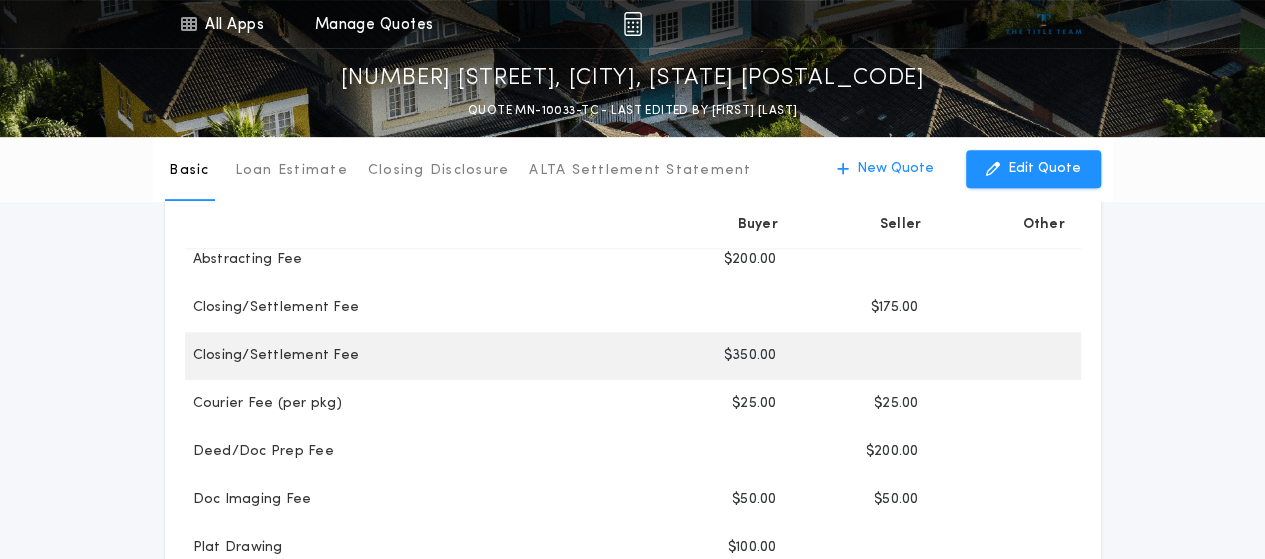 scroll, scrollTop: 400, scrollLeft: 0, axis: vertical 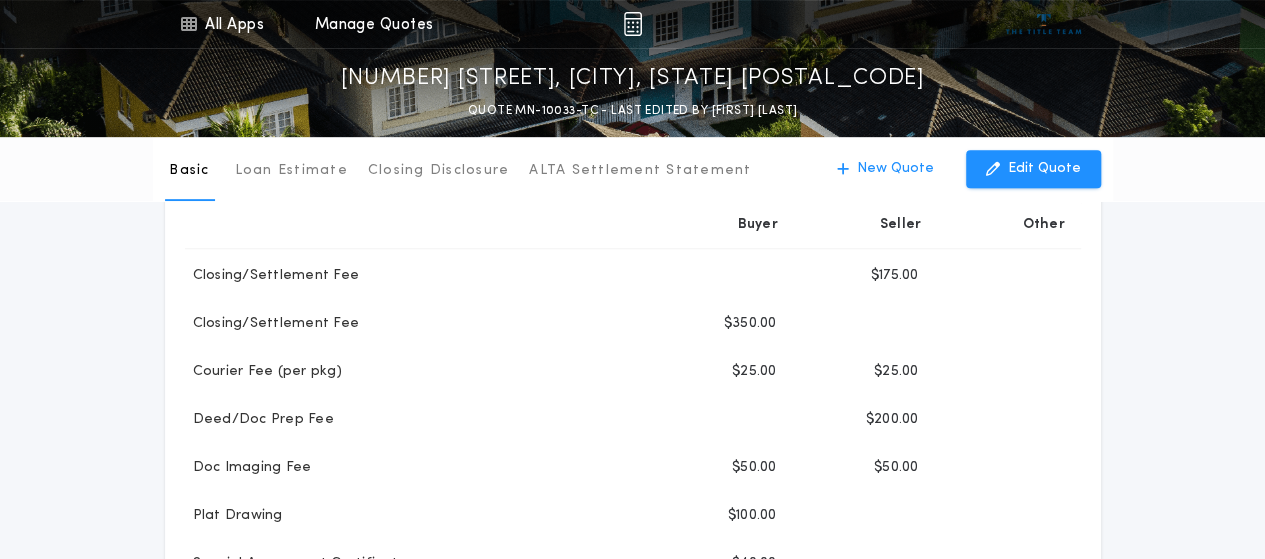 click on "Basic Loan Estimate Closing Disclosure ALTA Settlement Statement Basic New Quote Edit Quote Compare Print Download Email Buyer Seller Other Title Fees Title Premiums Total Buyer Total:   $890.03 Total Seller Total:   $0.00 Total Other Total:   $0.00 Owners Policy (ALTA Homeowner's Policy) Disclosed Buyer $331.43 Loan Policy (Basic) Buyer $558.60 Settlement Fees Total Buyer Total:   $1,090.00 Total Seller Total:   $475.00 Total Other Total:   $0.00 Abstracting Fee Buyer $200.00 Closing/Settlement Fee Buyer Seller $175.00 Closing/Settlement Fee Buyer $350.00 Courier Fee (per pkg) Buyer $25.00 Seller $25.00 Deed/Doc Prep Fee Buyer Seller $200.00 Doc Imaging Fee Buyer $50.00 Seller $50.00 Plat Drawing Buyer $100.00 Special Assessment Certificate Buyer $40.00 Title Exam Fee Buyer $300.00 Wire Fee (one way) Buyer $25.00 Seller $25.00 Recording Fees & Transfer Taxes Recording Fees & Transfer Taxes Total Buyer Total:   $518.08 Total Seller Total:   $643.50 Total Other Total:   $0.00 Recording Fee (Deed)" at bounding box center (632, 491) 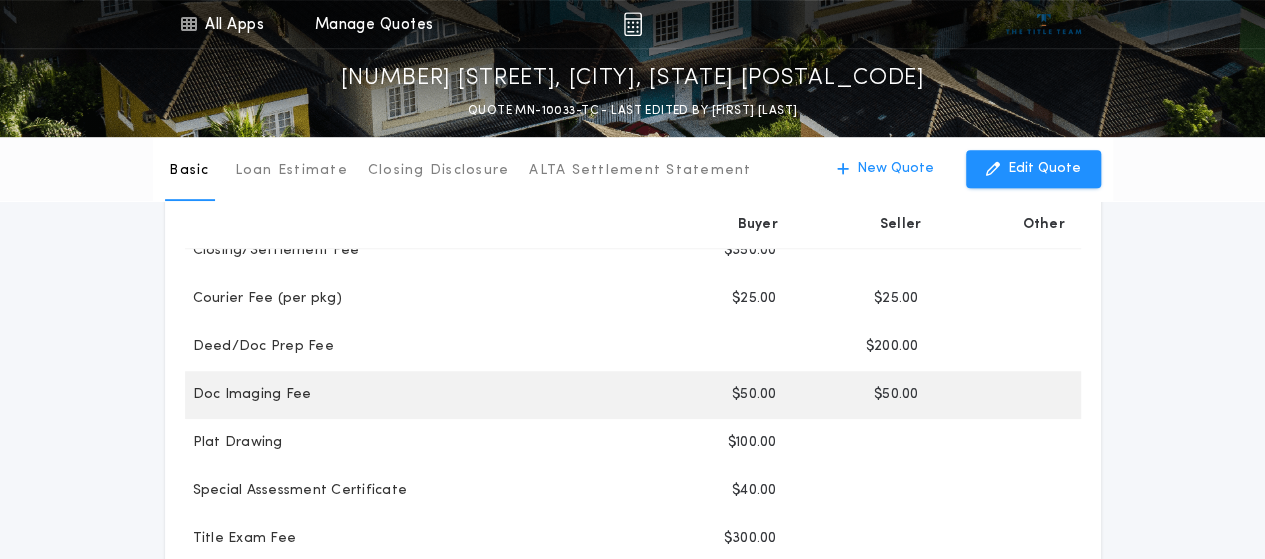 scroll, scrollTop: 500, scrollLeft: 0, axis: vertical 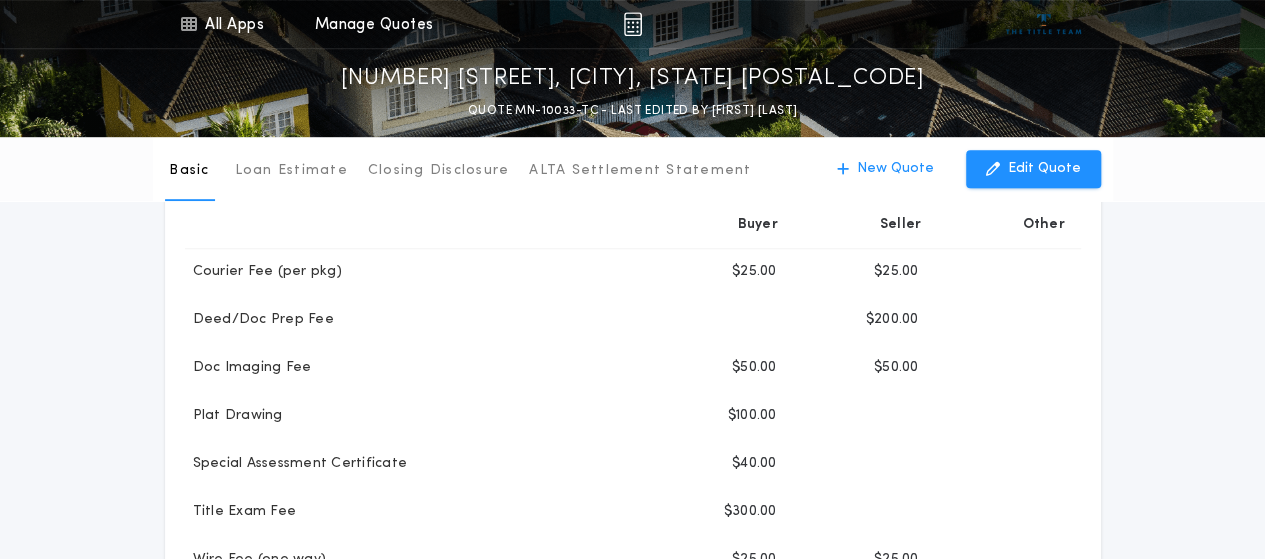 click on "Basic Loan Estimate Closing Disclosure ALTA Settlement Statement Basic New Quote Edit Quote Compare Print Download Email Buyer Seller Other Title Fees Title Premiums Total Buyer Total:   $890.03 Total Seller Total:   $0.00 Total Other Total:   $0.00 Owners Policy (ALTA Homeowner's Policy) Disclosed Buyer $331.43 Loan Policy (Basic) Buyer $558.60 Settlement Fees Total Buyer Total:   $1,090.00 Total Seller Total:   $475.00 Total Other Total:   $0.00 Abstracting Fee Buyer $200.00 Closing/Settlement Fee Buyer Seller $175.00 Closing/Settlement Fee Buyer $350.00 Courier Fee (per pkg) Buyer $25.00 Seller $25.00 Deed/Doc Prep Fee Buyer Seller $200.00 Doc Imaging Fee Buyer $50.00 Seller $50.00 Plat Drawing Buyer $100.00 Special Assessment Certificate Buyer $40.00 Title Exam Fee Buyer $300.00 Wire Fee (one way) Buyer $25.00 Seller $25.00 Recording Fees & Transfer Taxes Recording Fees & Transfer Taxes Total Buyer Total:   $518.08 Total Seller Total:   $643.50 Total Other Total:   $0.00 Recording Fee (Deed)" at bounding box center (632, 391) 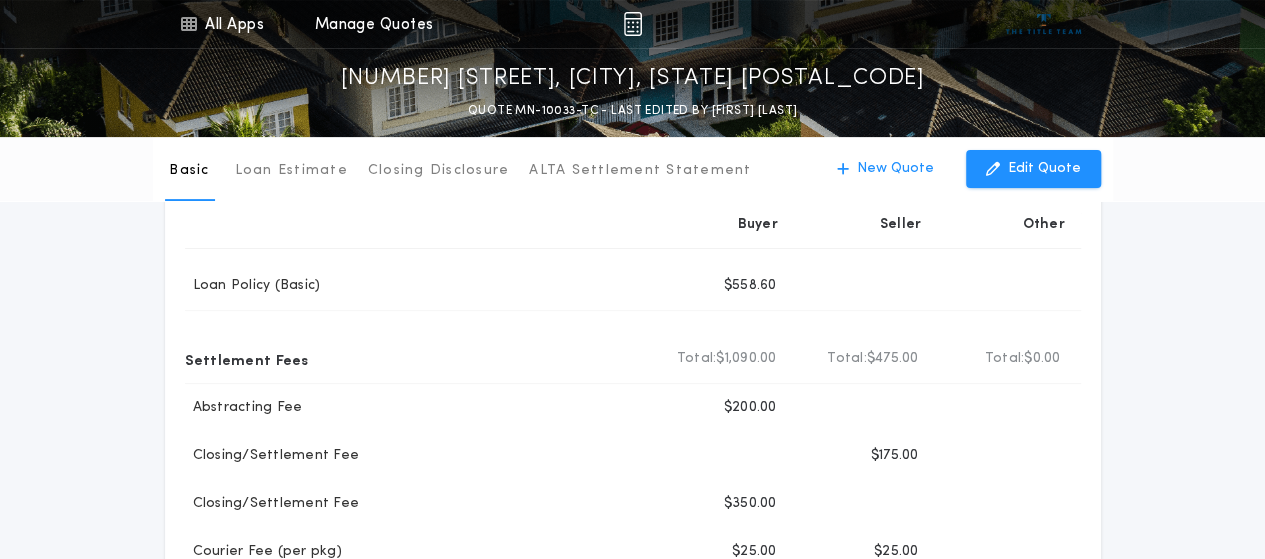 scroll, scrollTop: 0, scrollLeft: 0, axis: both 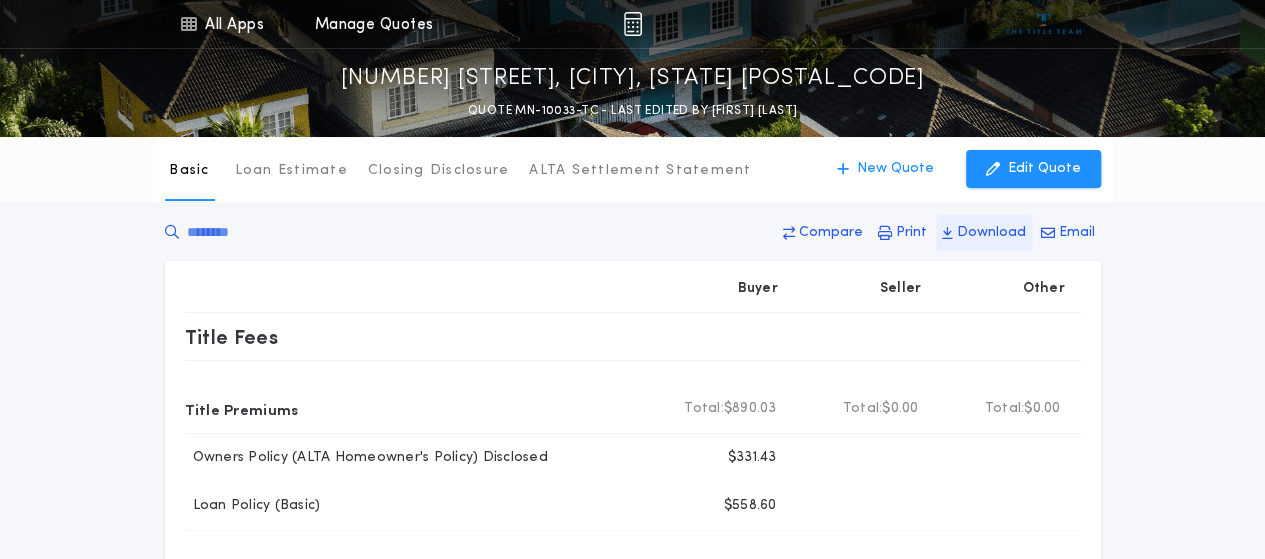click on "Download" at bounding box center [991, 233] 